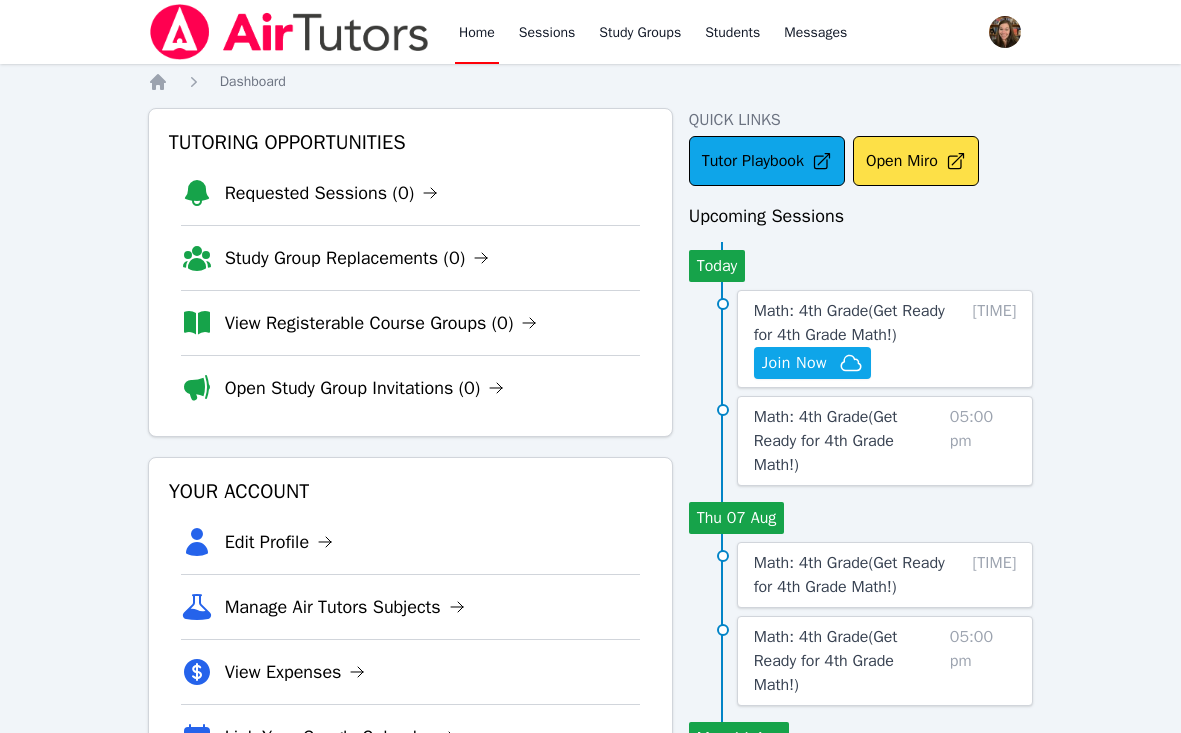 scroll, scrollTop: 0, scrollLeft: 0, axis: both 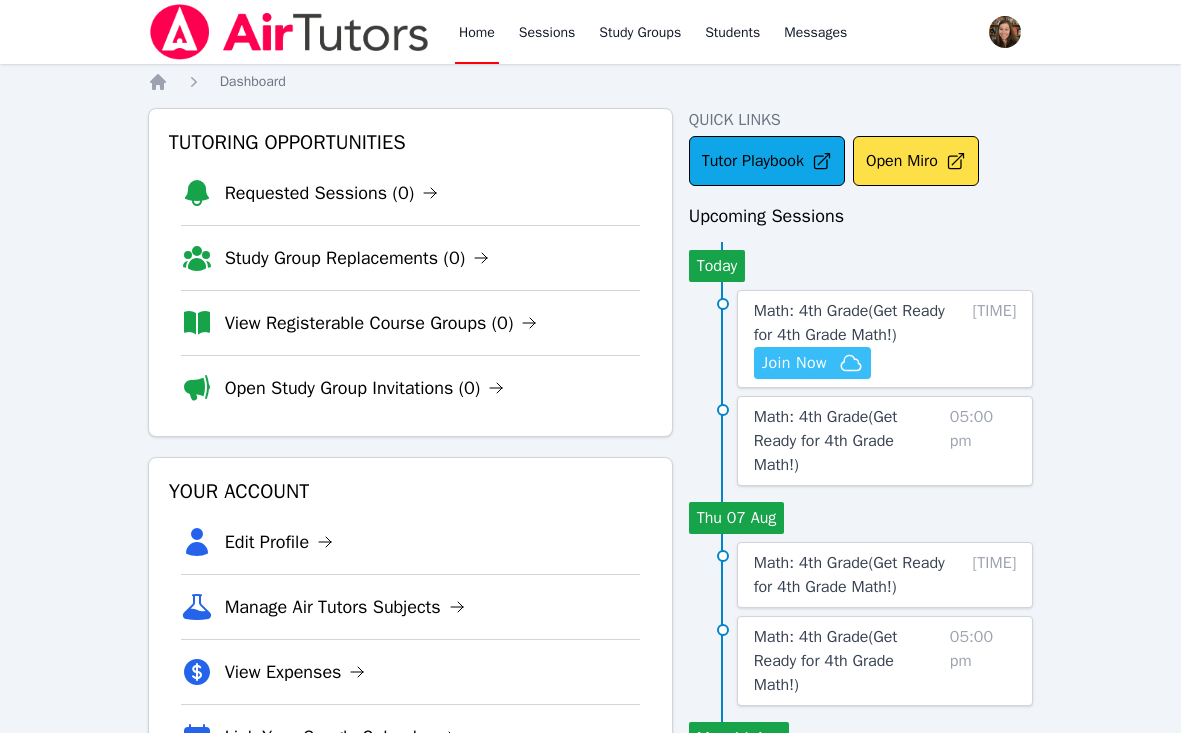 click on "Join Now" at bounding box center [794, 363] 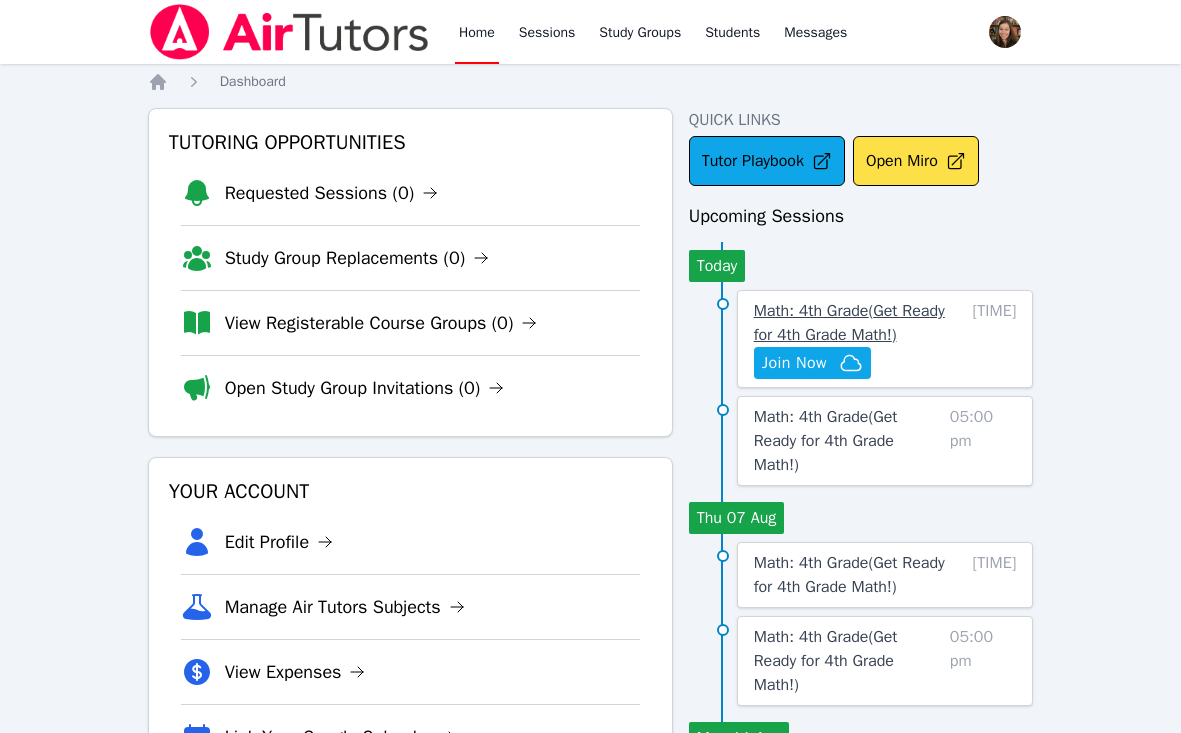 click on "Math: 4th Grade  ( Get Ready for 4th Grade Math! )" at bounding box center (852, 323) 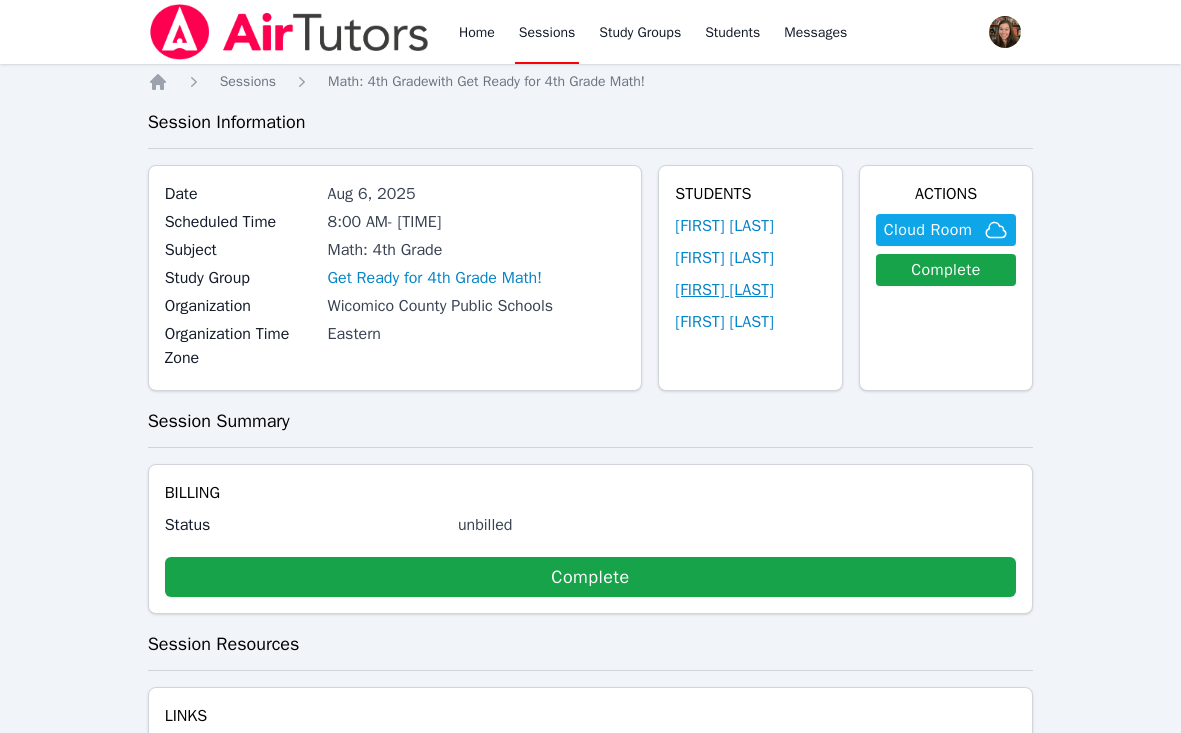 click on "[FIRST] [LAST]" at bounding box center [724, 290] 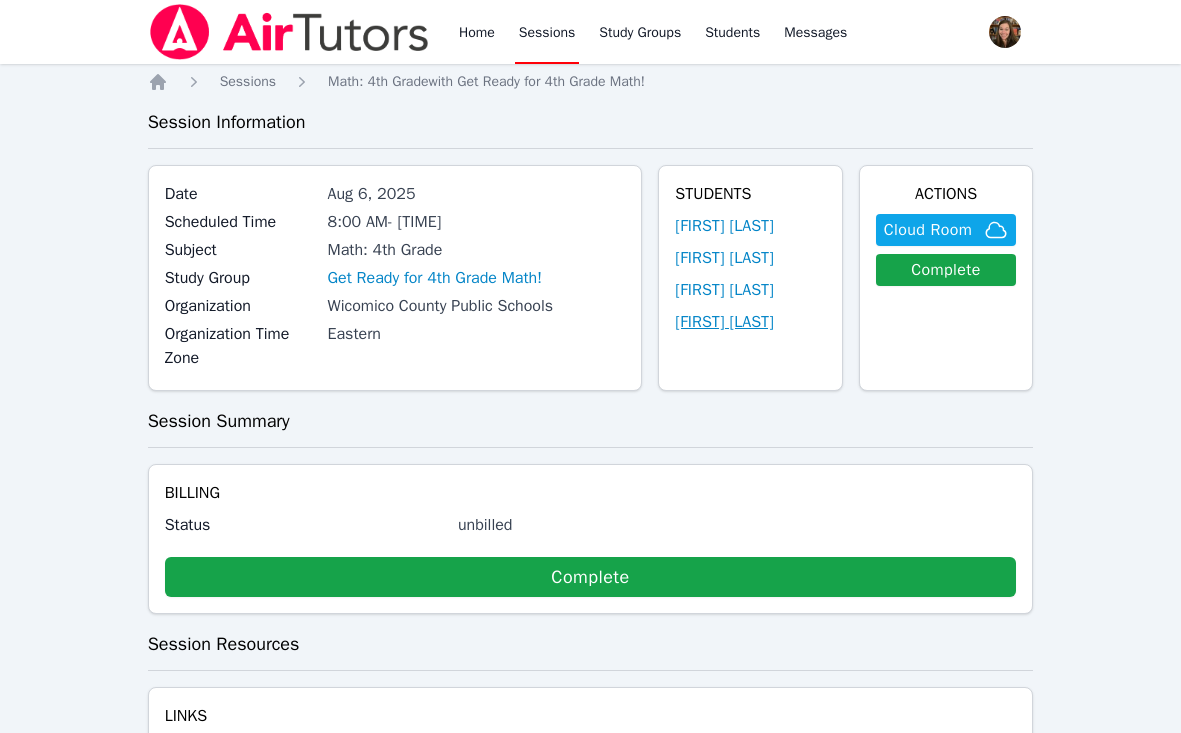 click on "[FIRST] [LAST]" at bounding box center [724, 322] 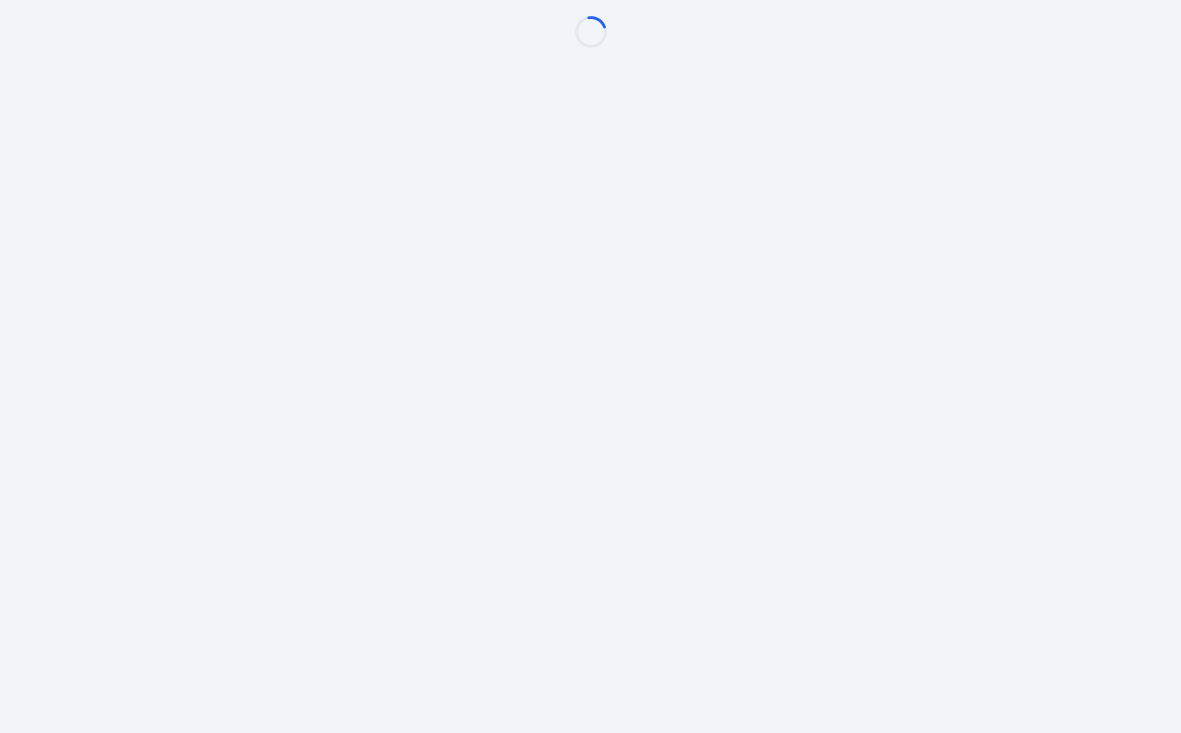scroll, scrollTop: 0, scrollLeft: 0, axis: both 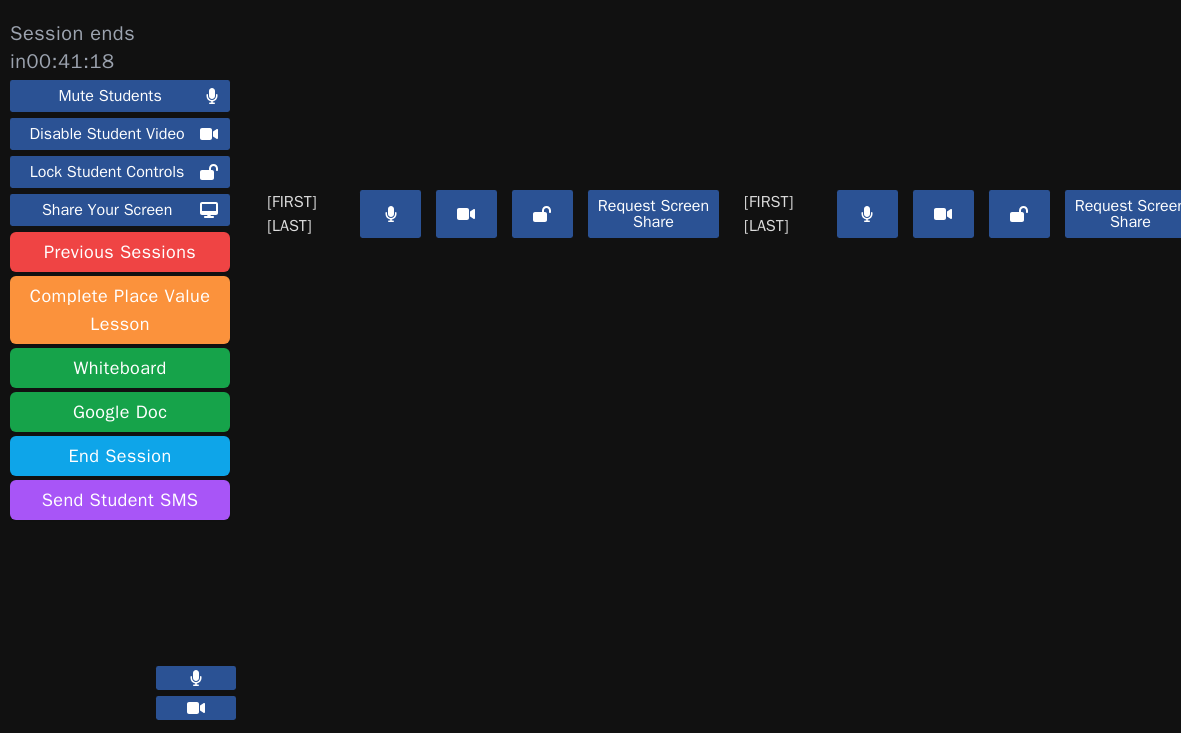 click at bounding box center (390, 214) 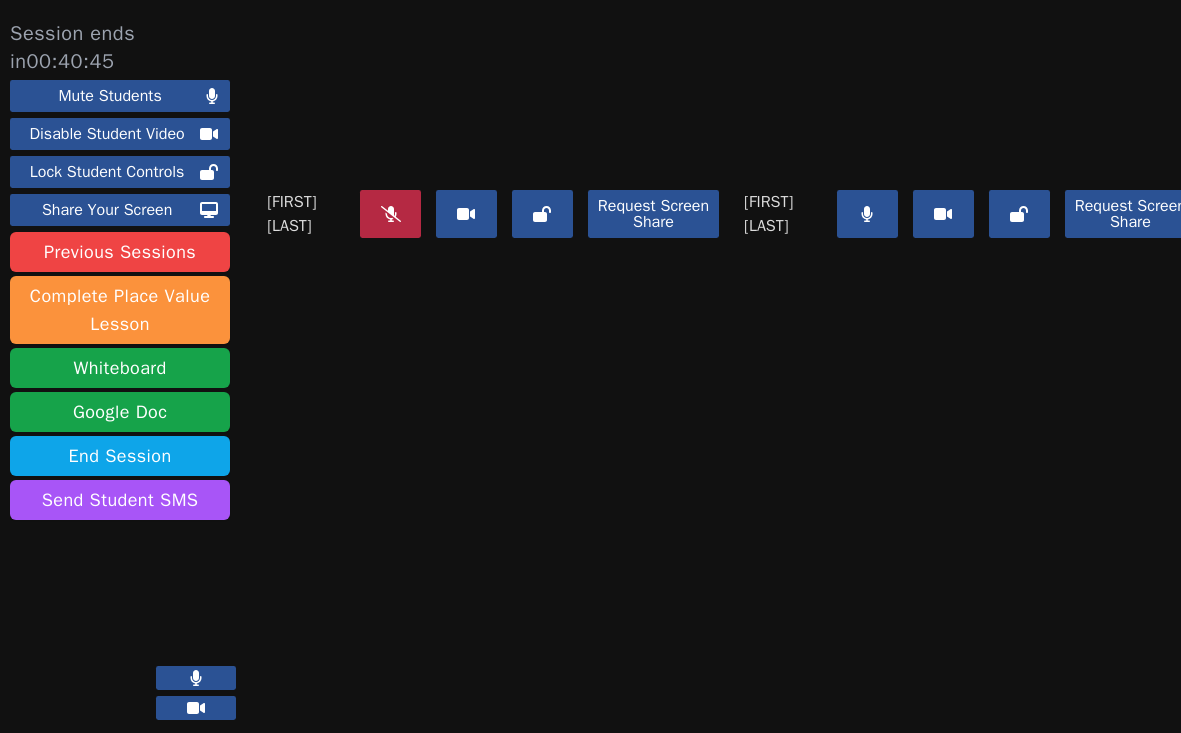 click 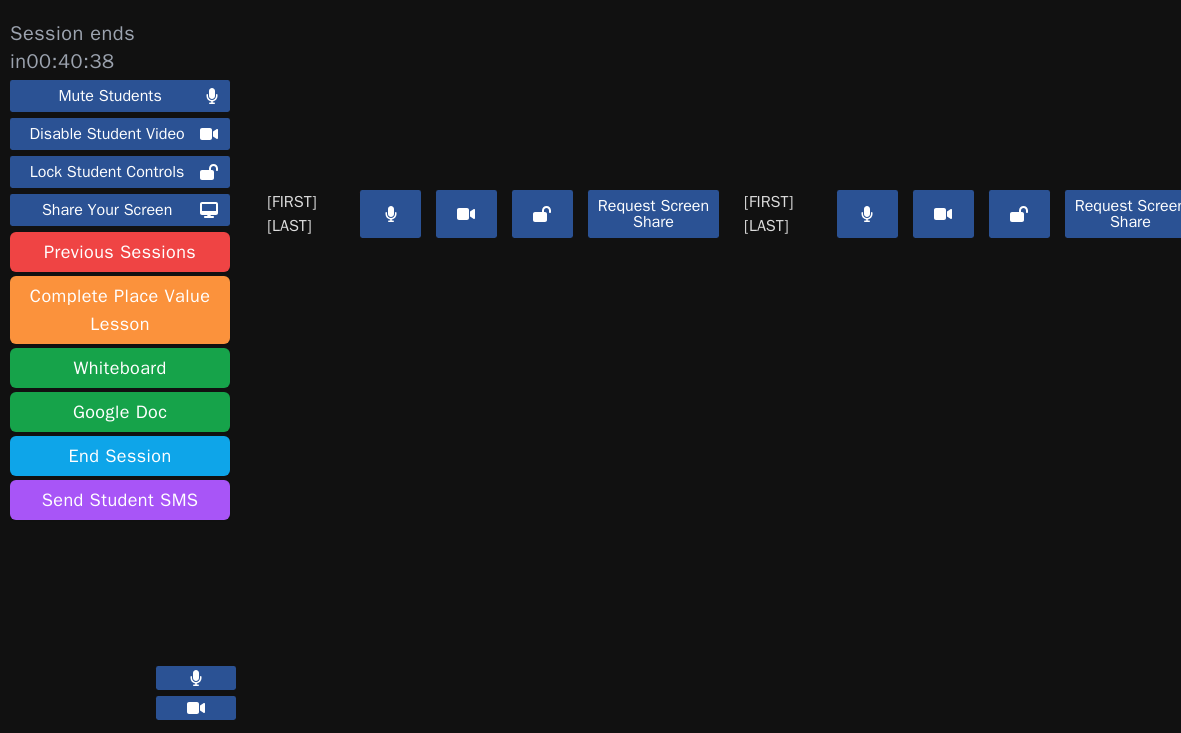 click at bounding box center [390, 214] 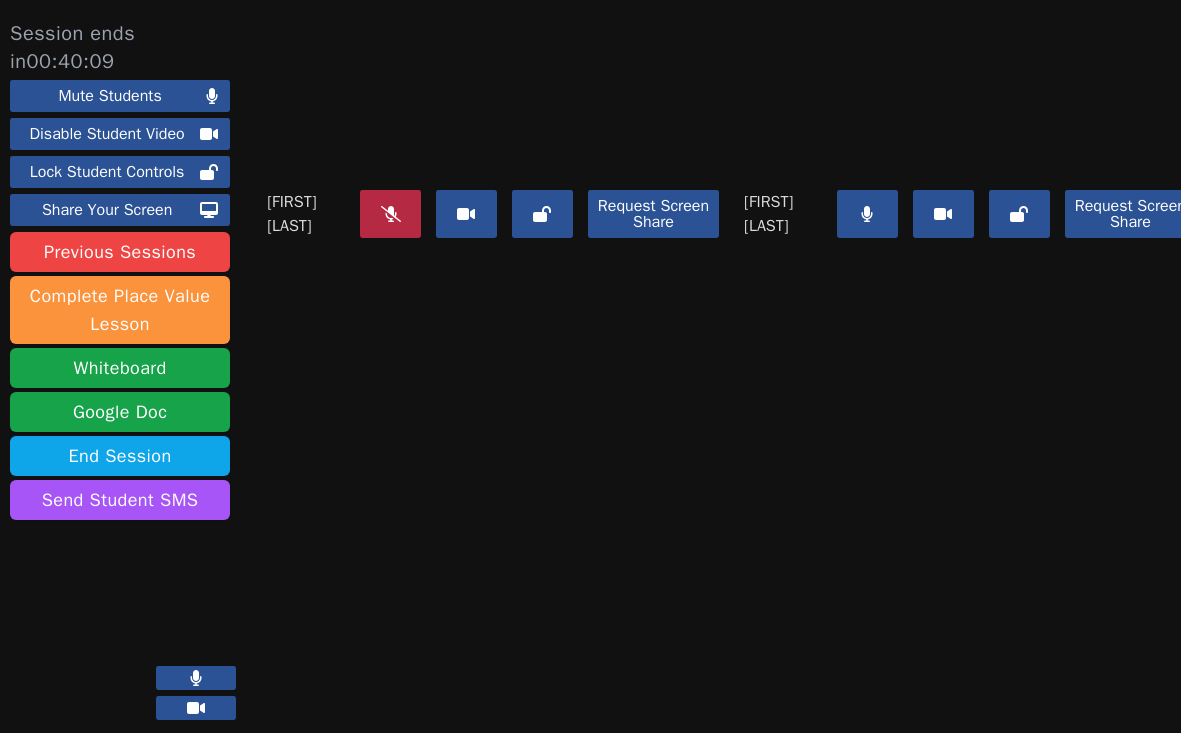 click at bounding box center [970, 85] 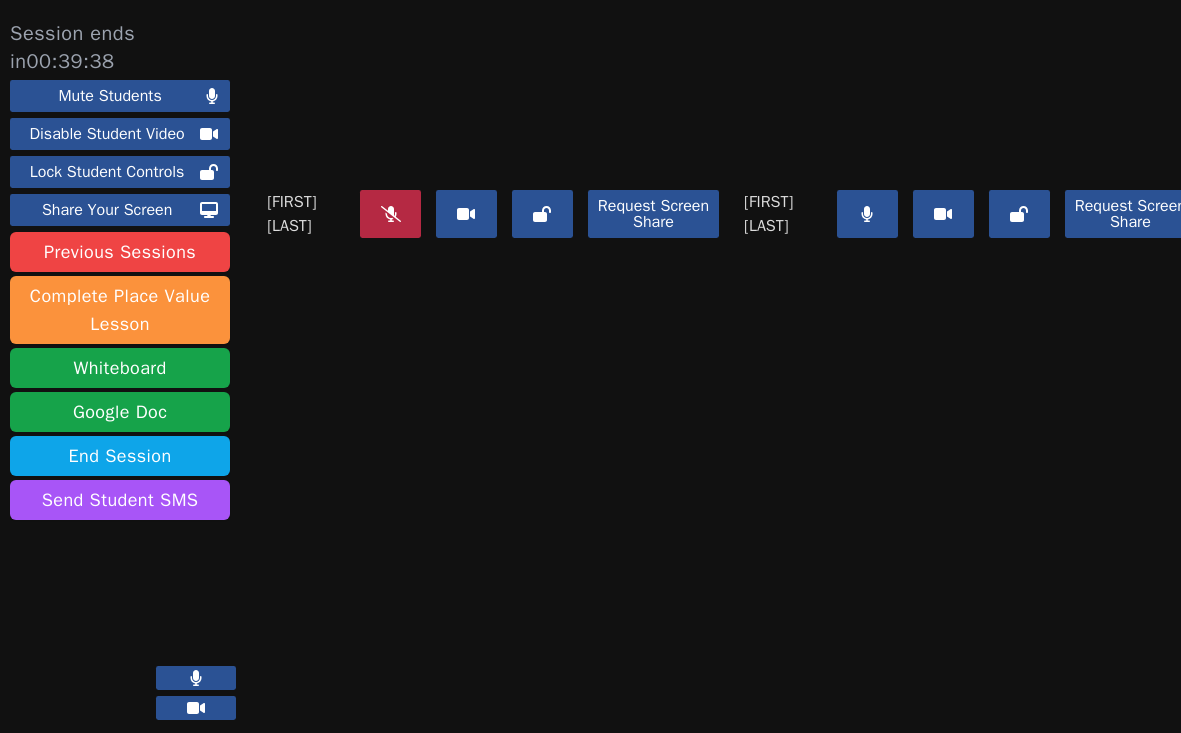 click 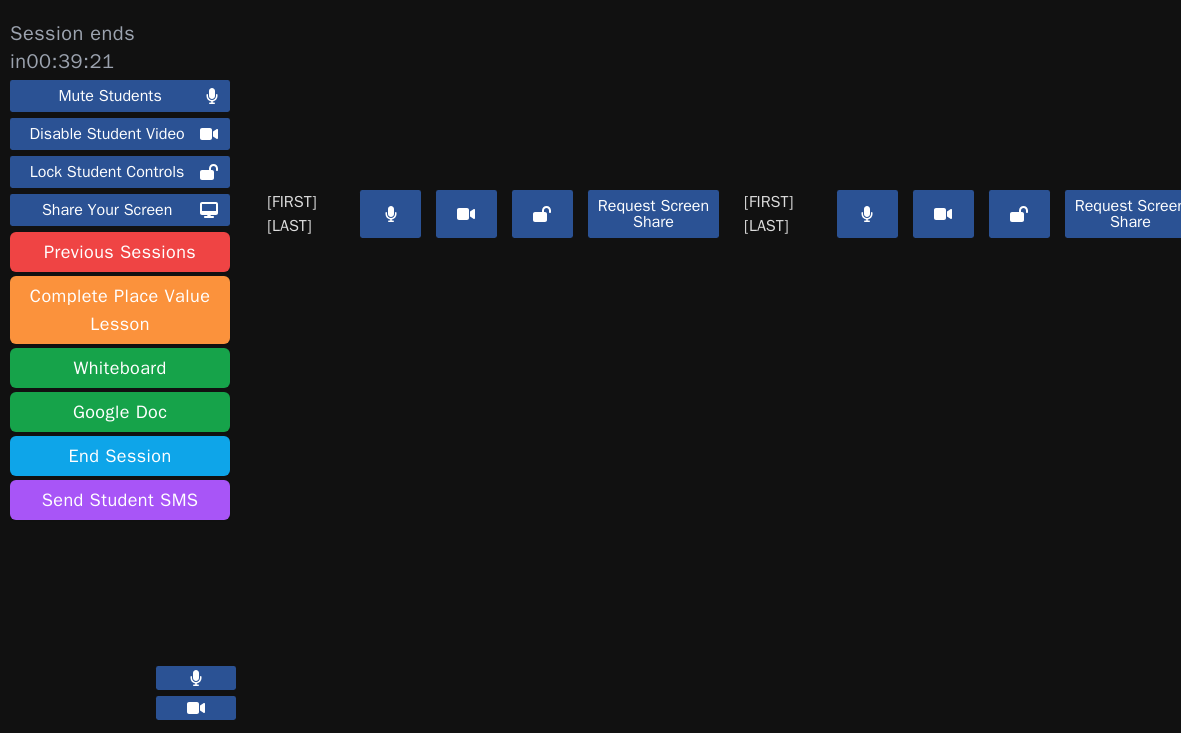 click 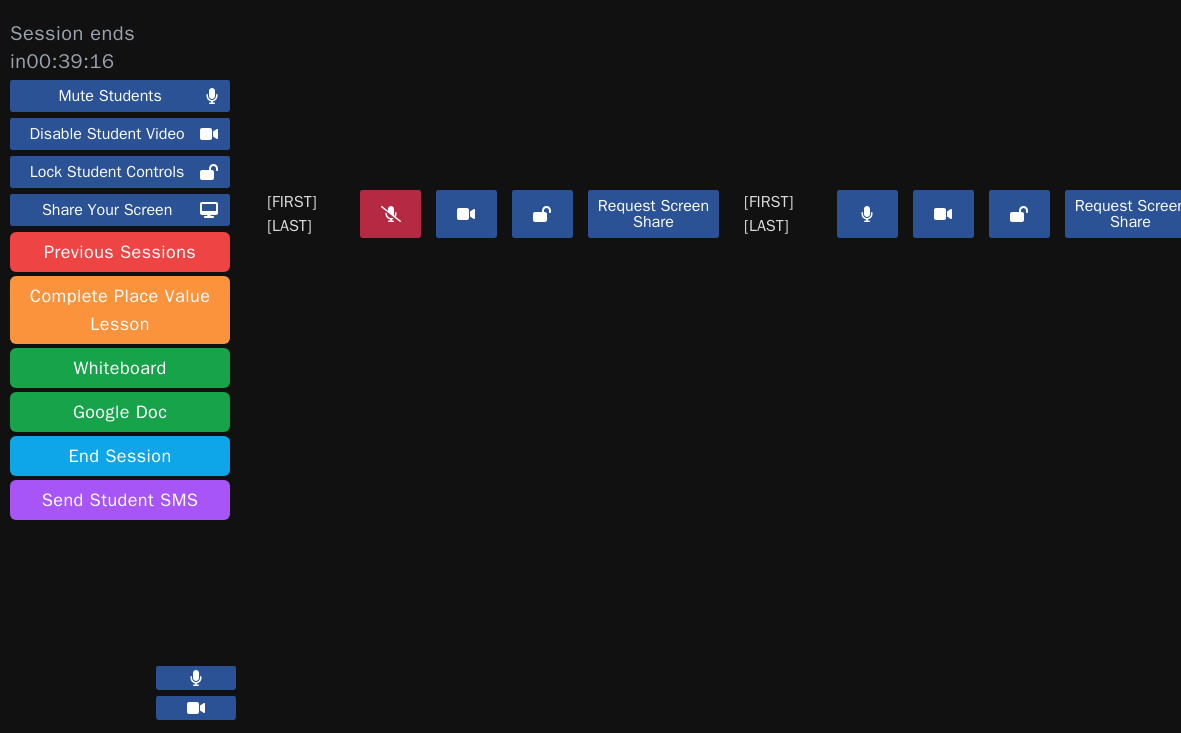 click at bounding box center (867, 214) 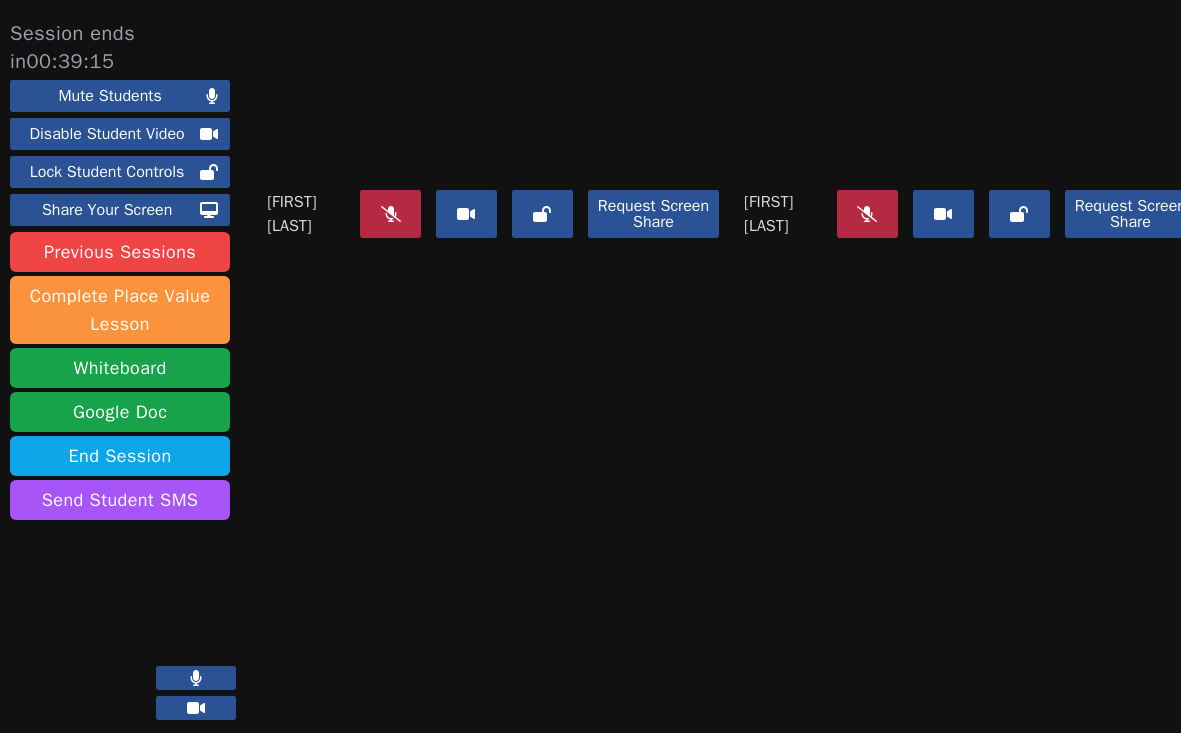 click at bounding box center (390, 214) 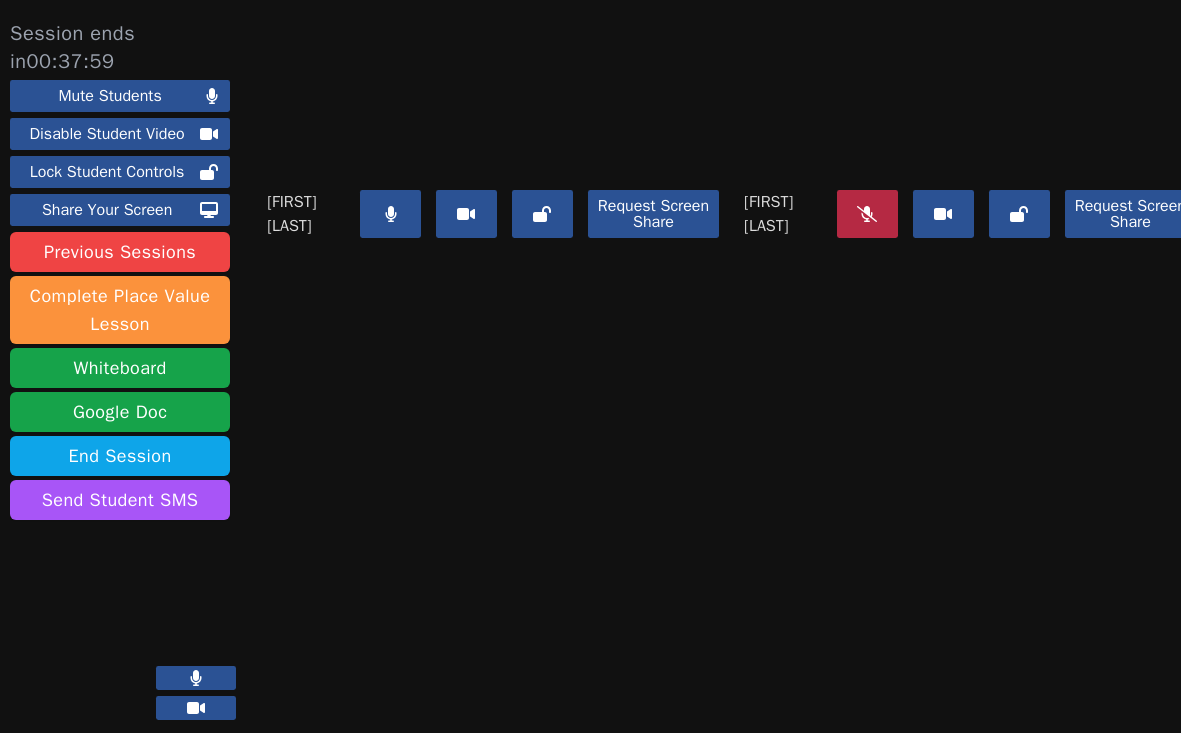 click 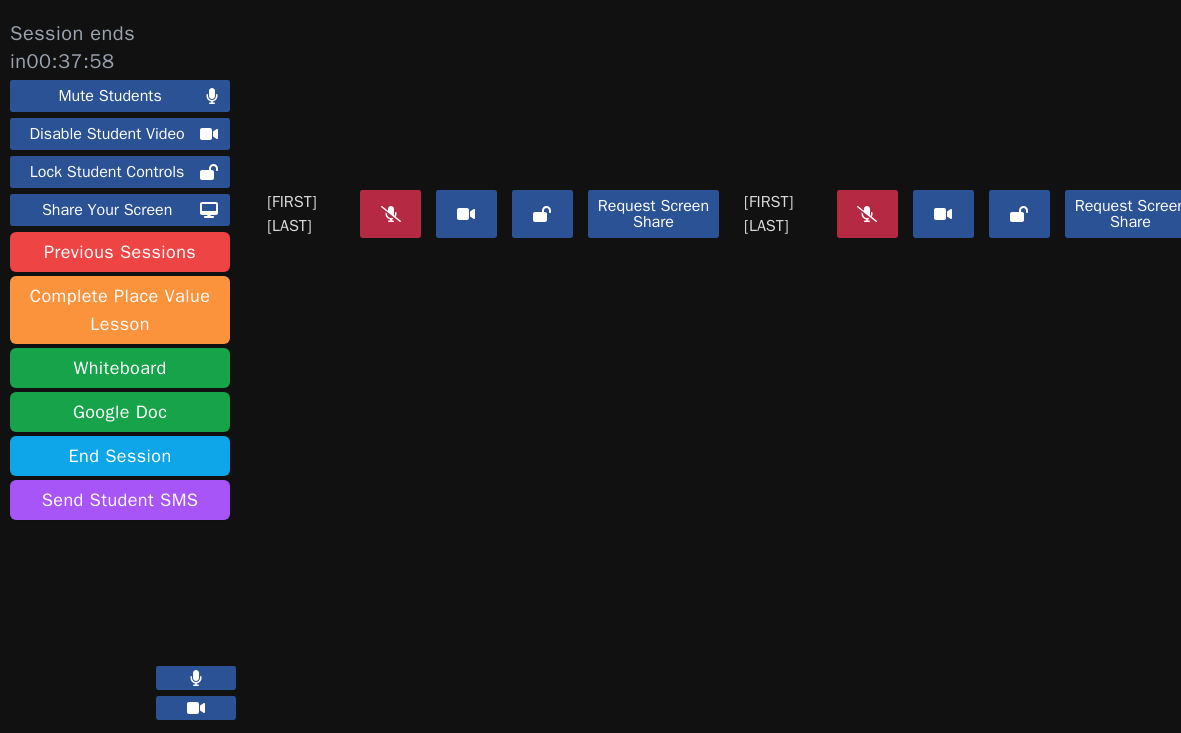 click at bounding box center (867, 214) 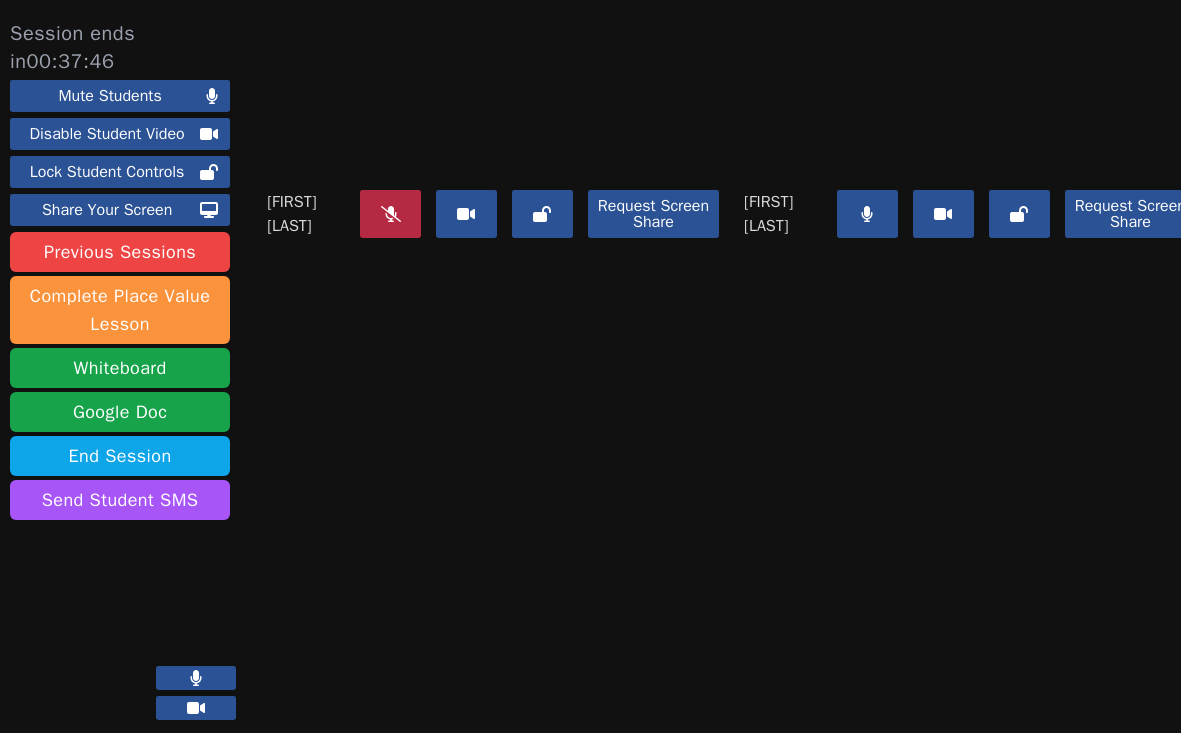 scroll, scrollTop: 0, scrollLeft: 0, axis: both 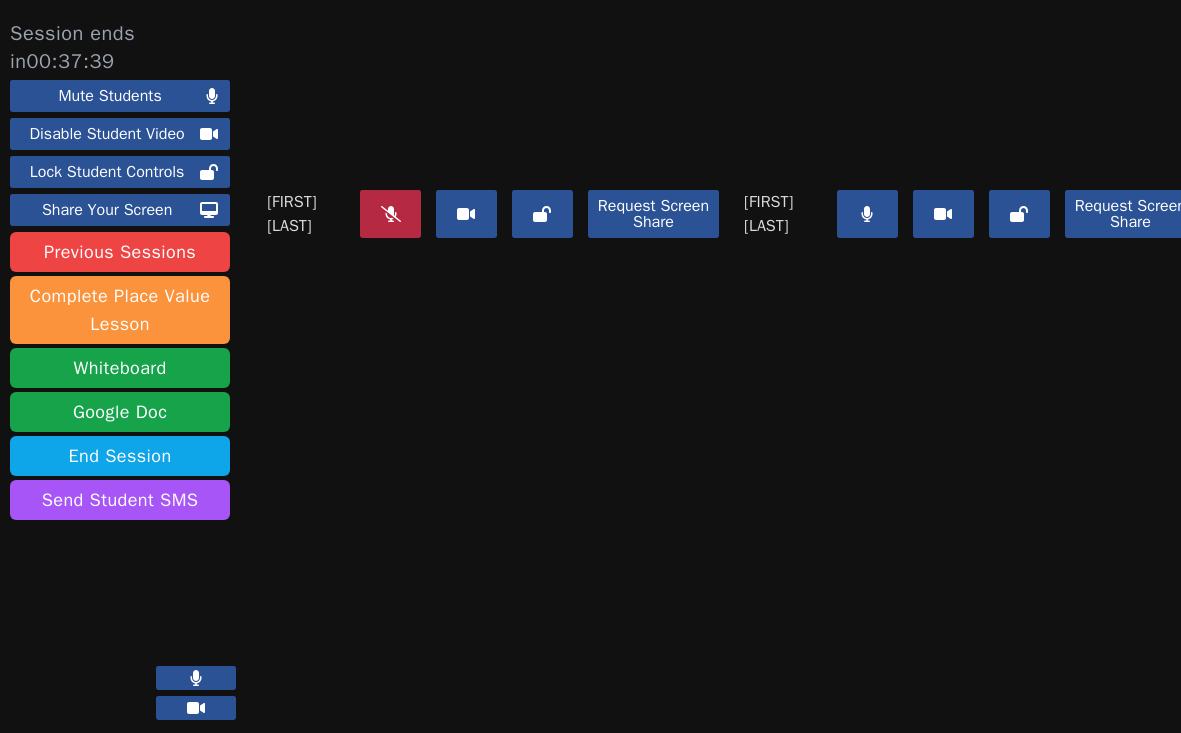 click 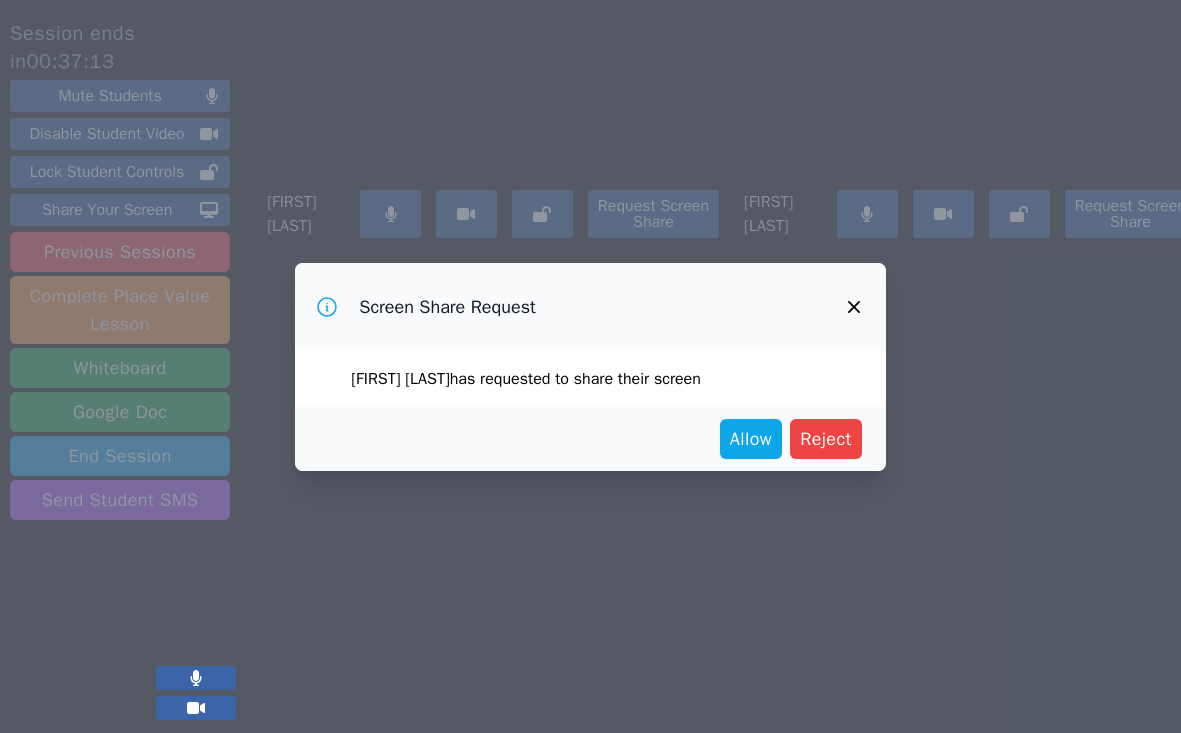 click 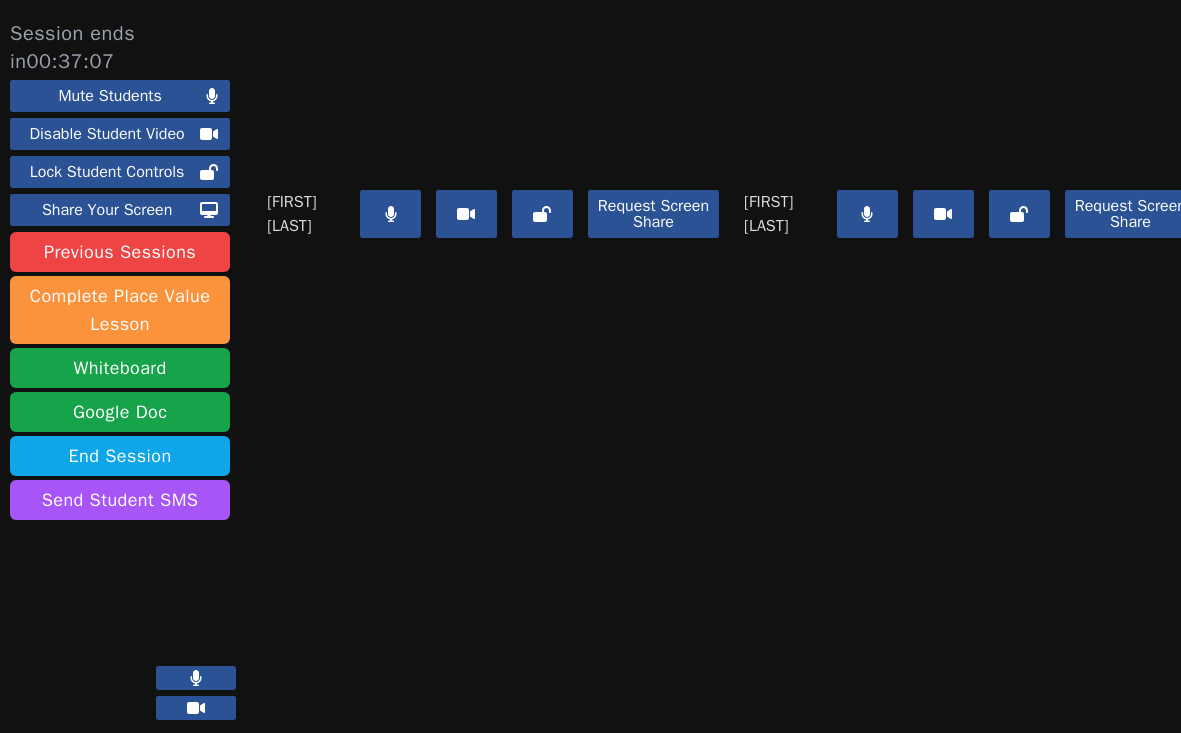 scroll, scrollTop: 8, scrollLeft: 0, axis: vertical 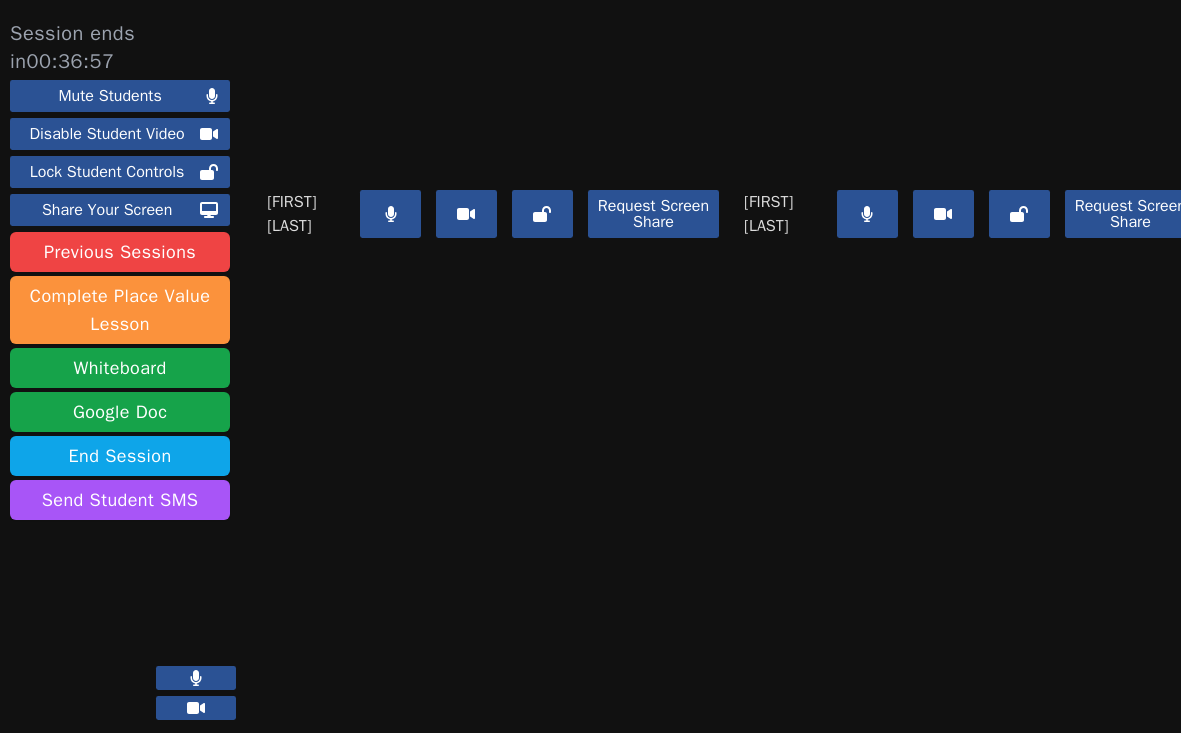 click at bounding box center (196, 678) 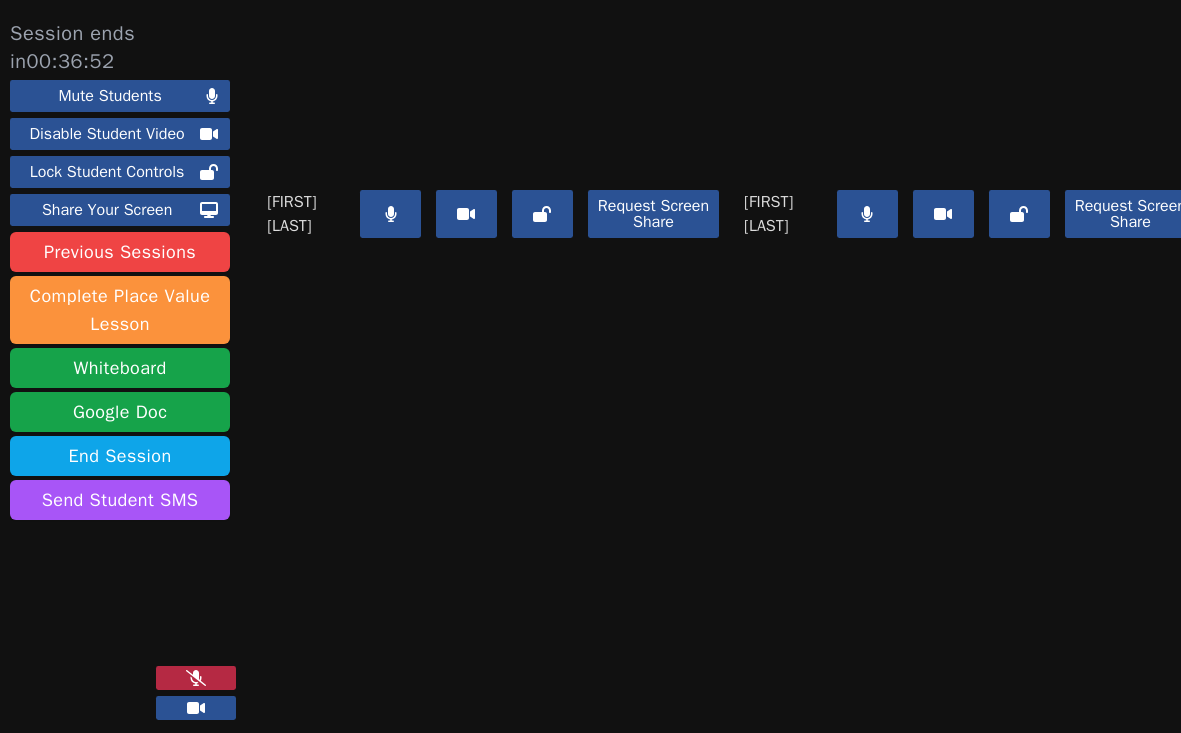 click 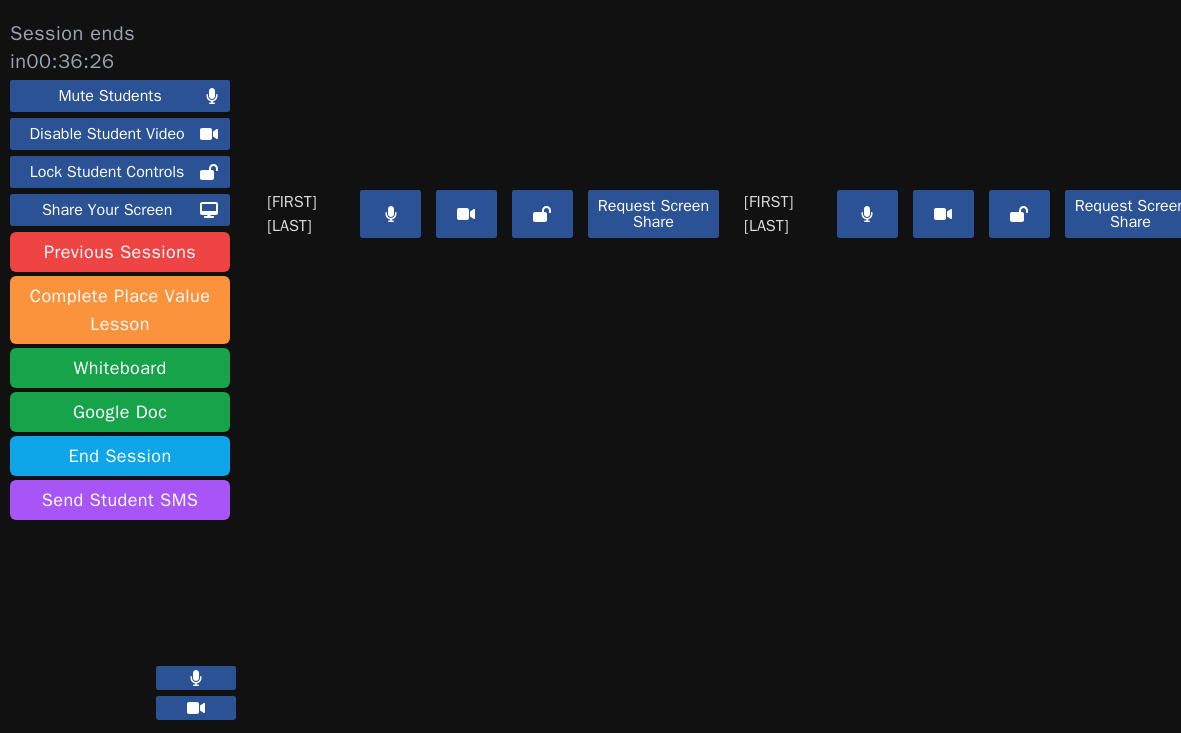 click at bounding box center [390, 214] 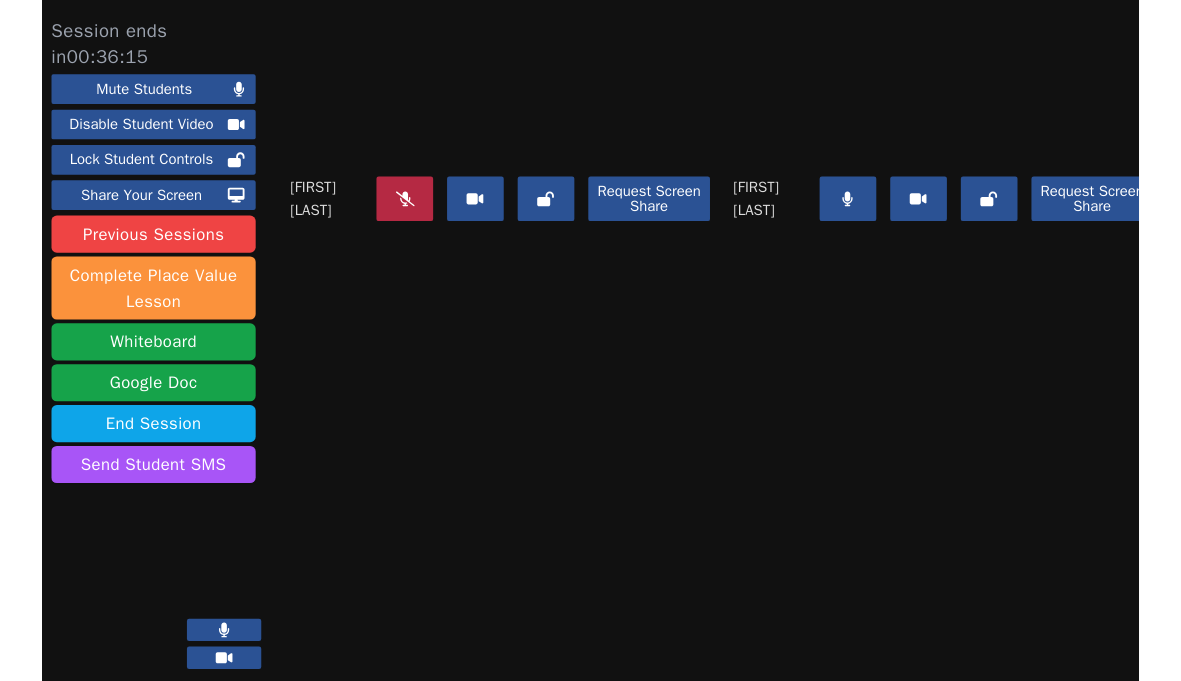 scroll, scrollTop: 0, scrollLeft: 0, axis: both 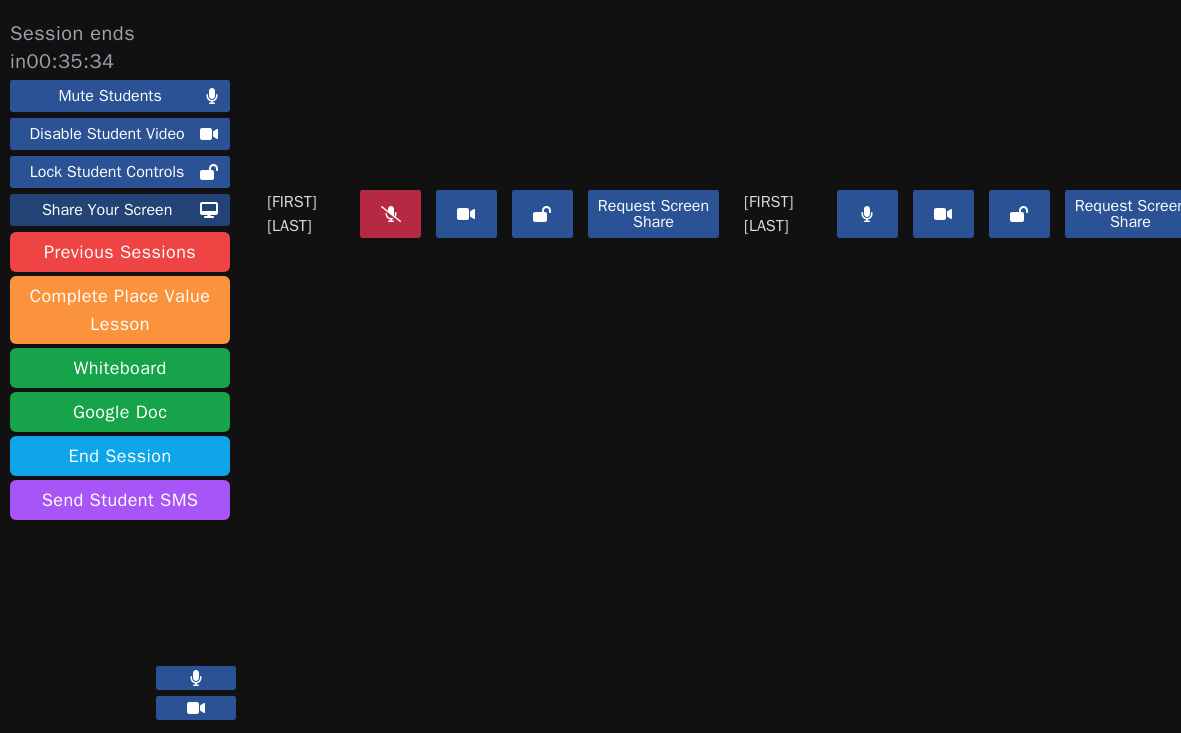 click on "Share Your Screen" at bounding box center (107, 210) 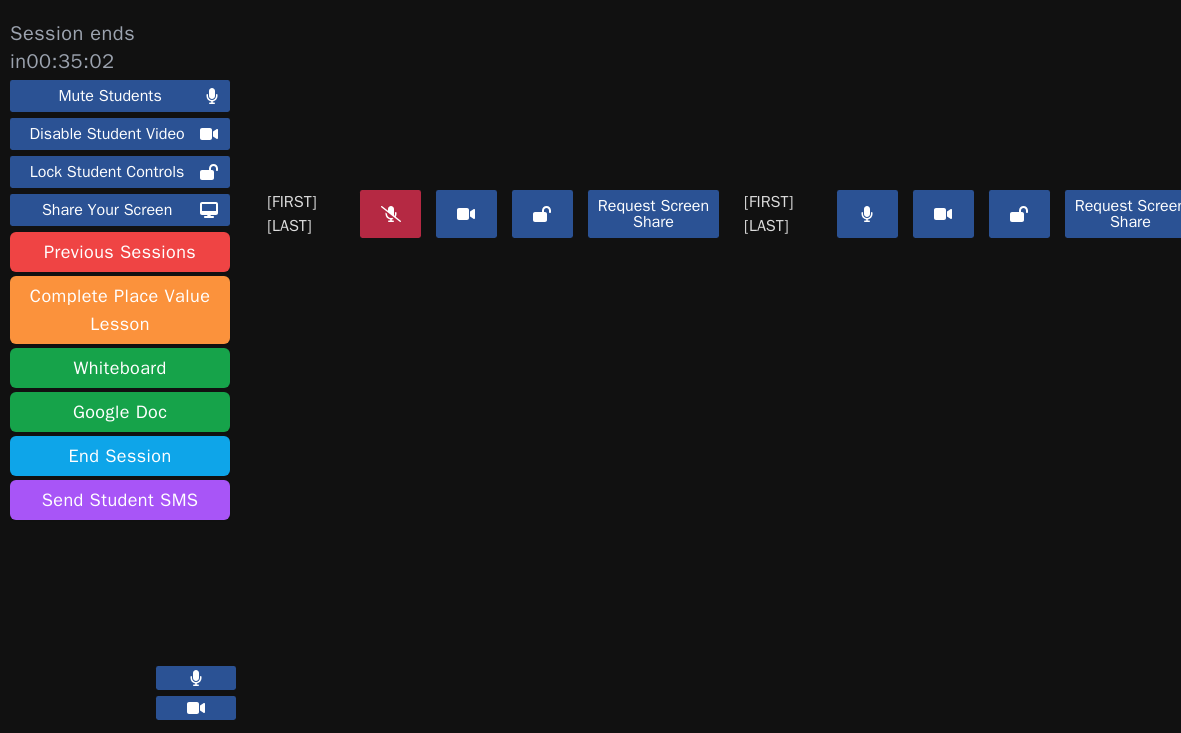 click 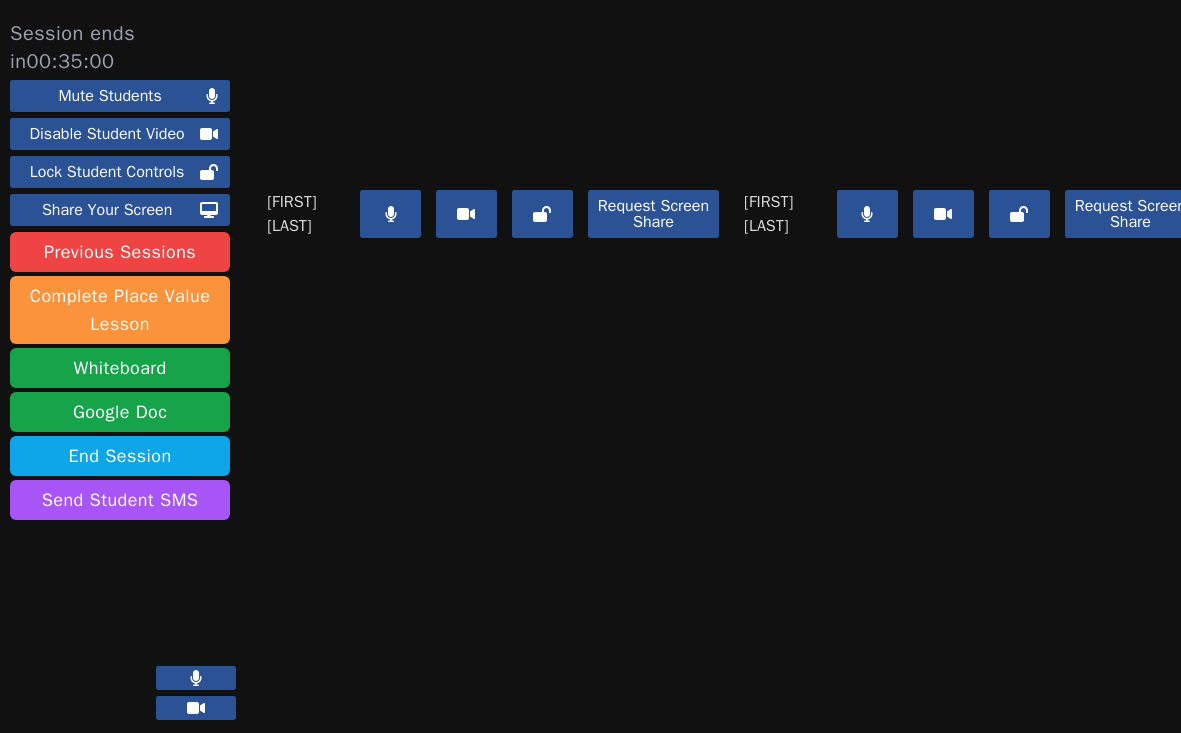 click at bounding box center (390, 214) 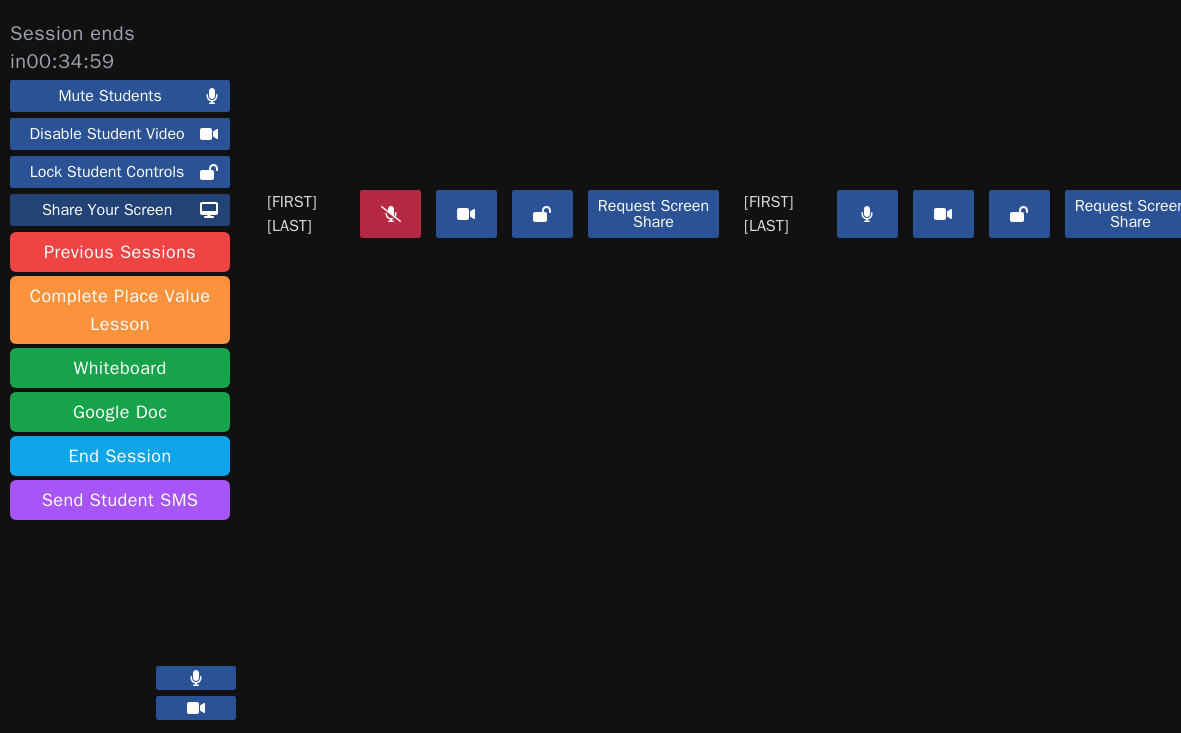 click on "Share Your Screen" at bounding box center (107, 210) 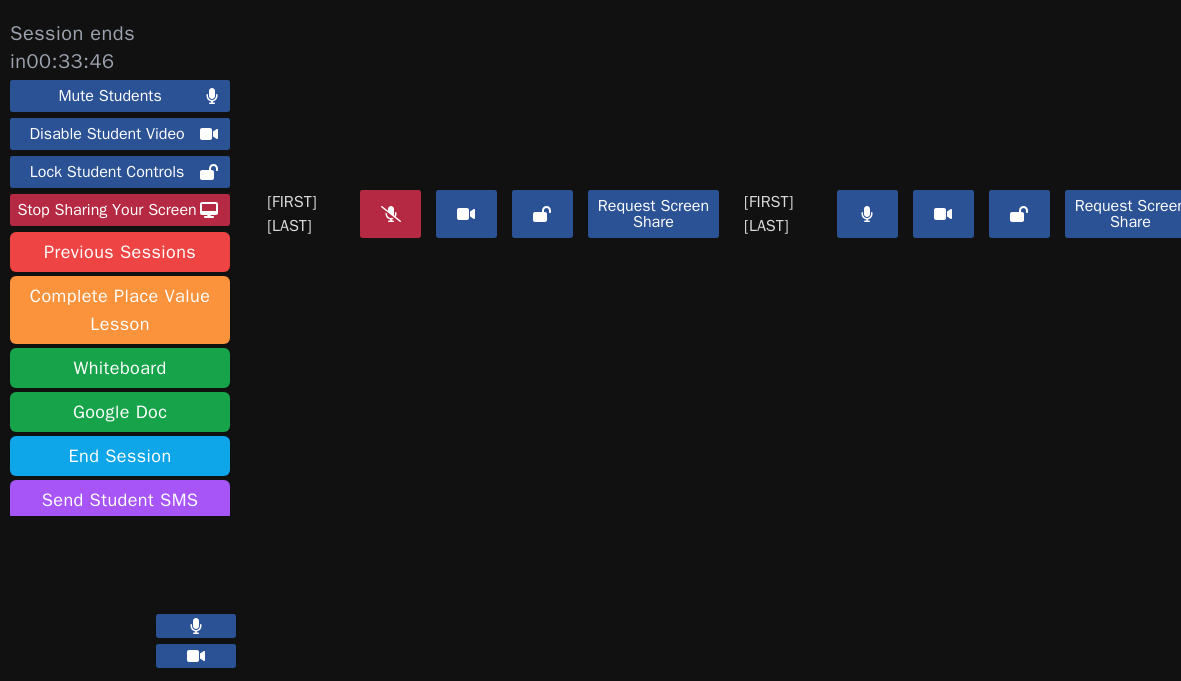 scroll, scrollTop: 8, scrollLeft: 0, axis: vertical 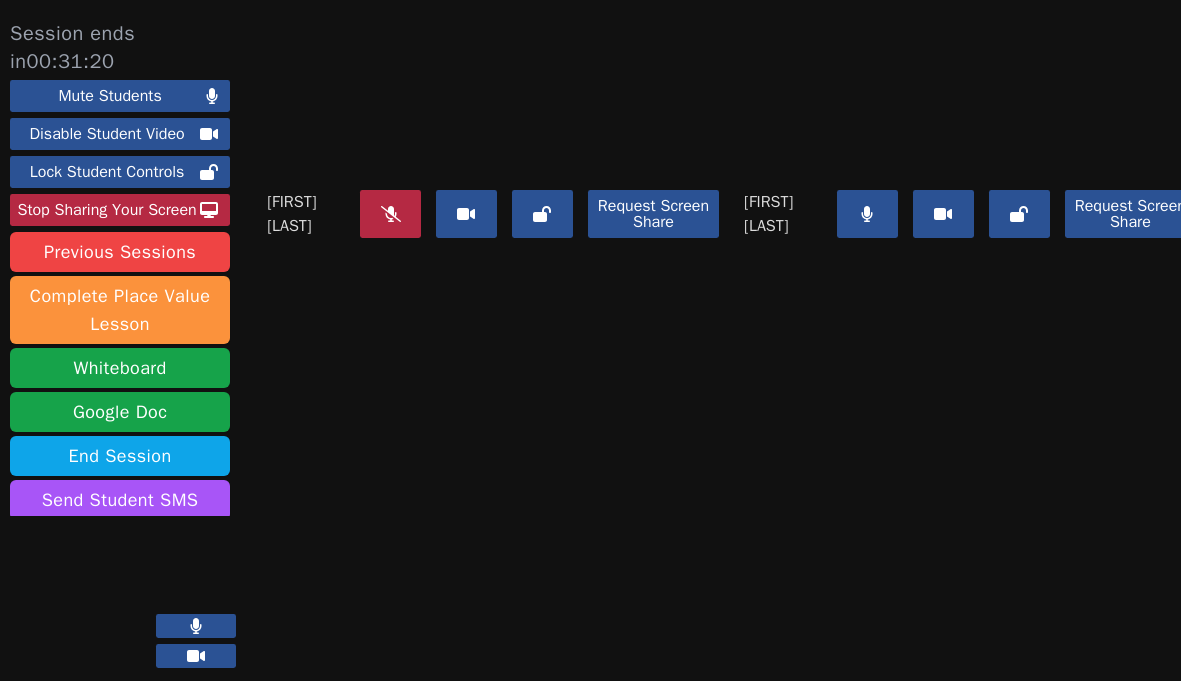 click at bounding box center (390, 214) 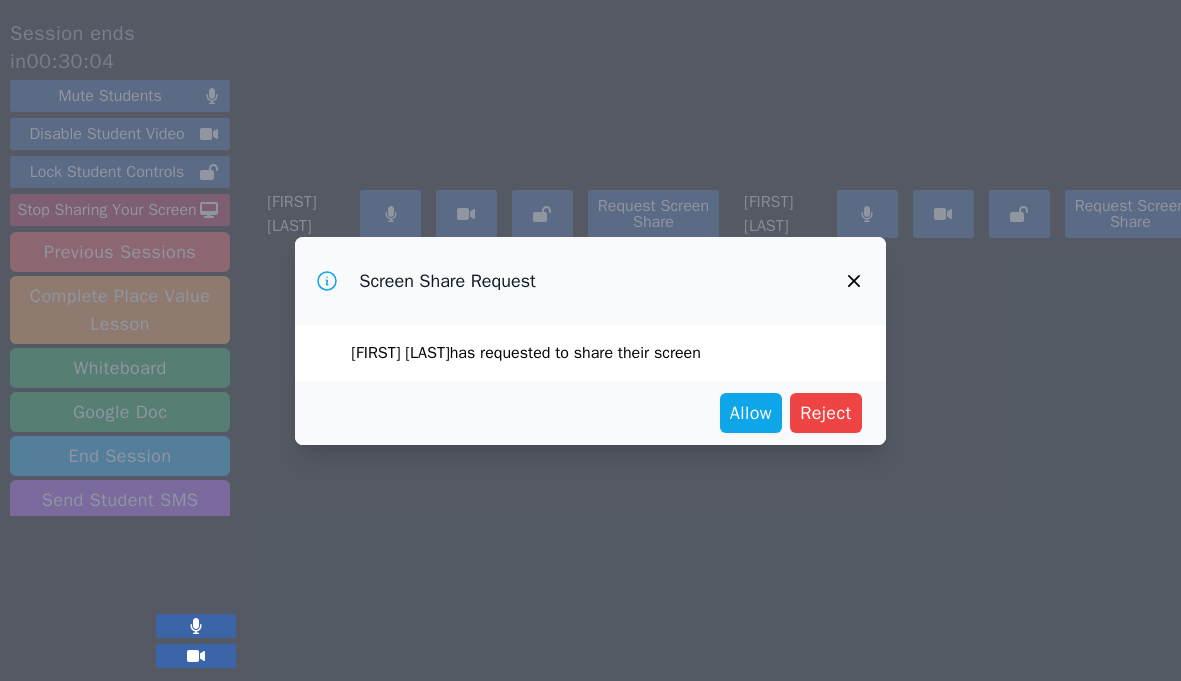 click 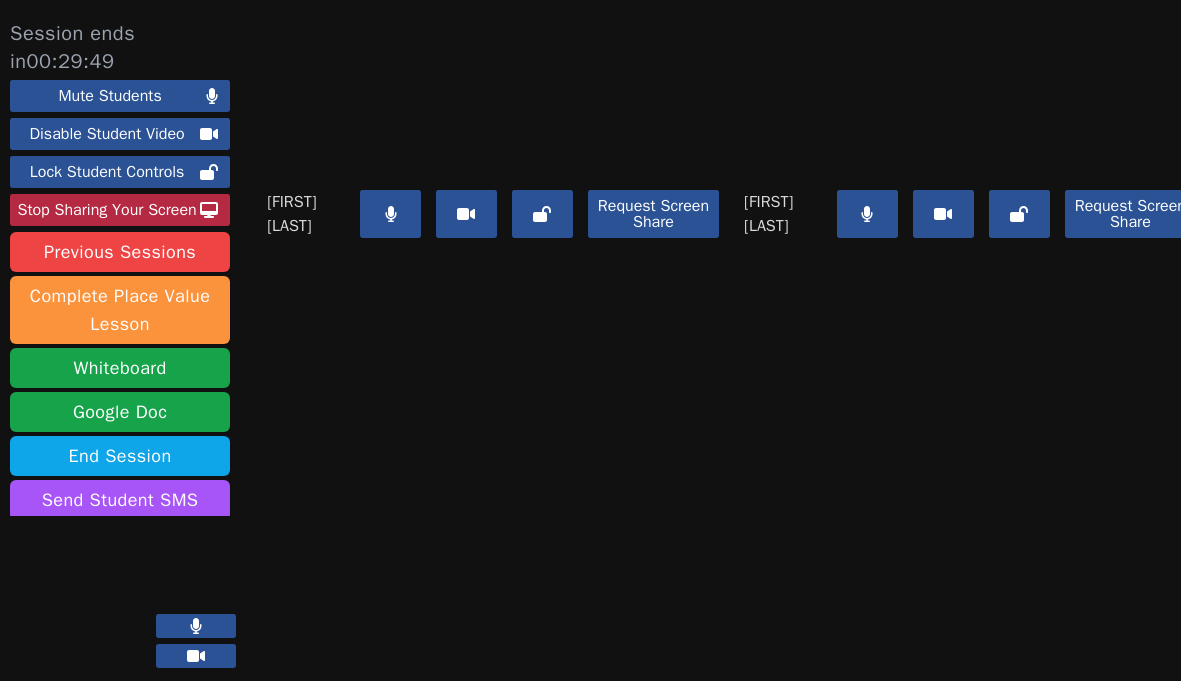 scroll, scrollTop: 0, scrollLeft: 0, axis: both 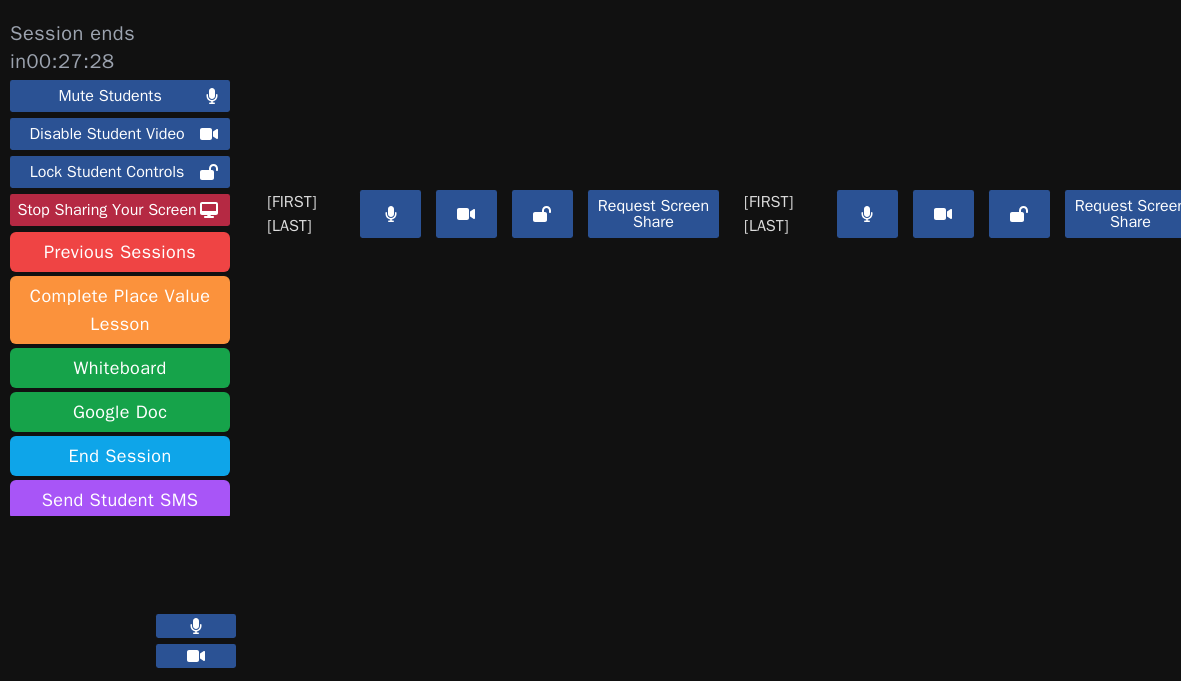 click at bounding box center (390, 214) 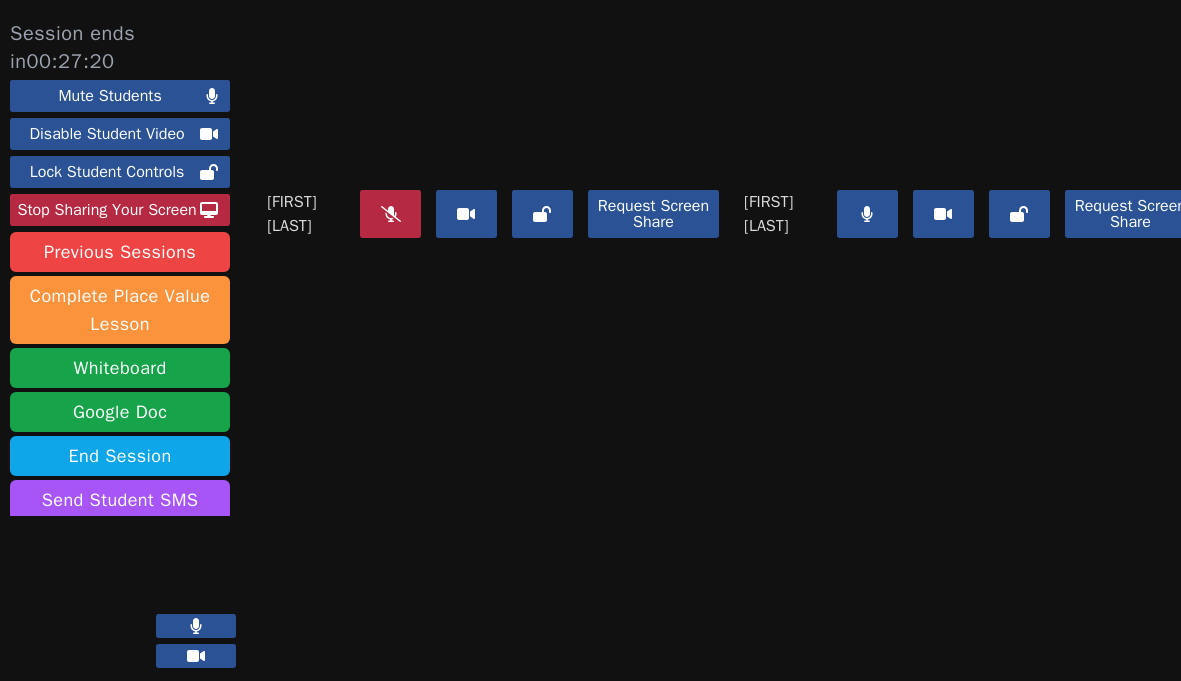 scroll, scrollTop: 8, scrollLeft: 0, axis: vertical 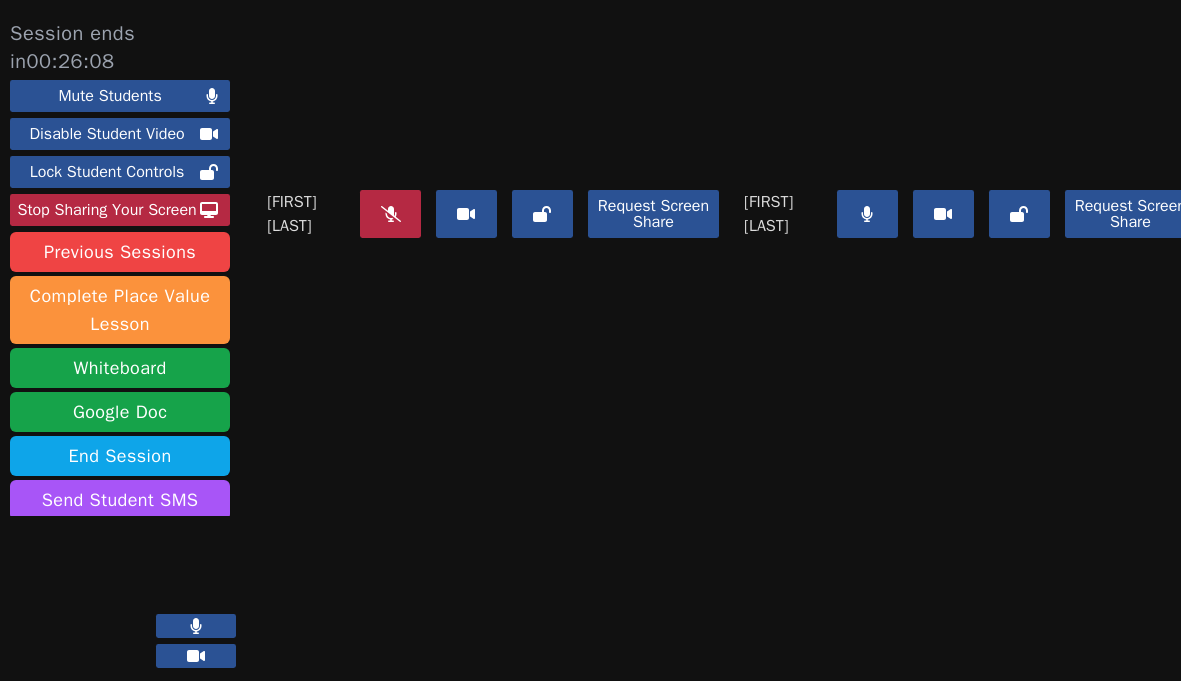 click 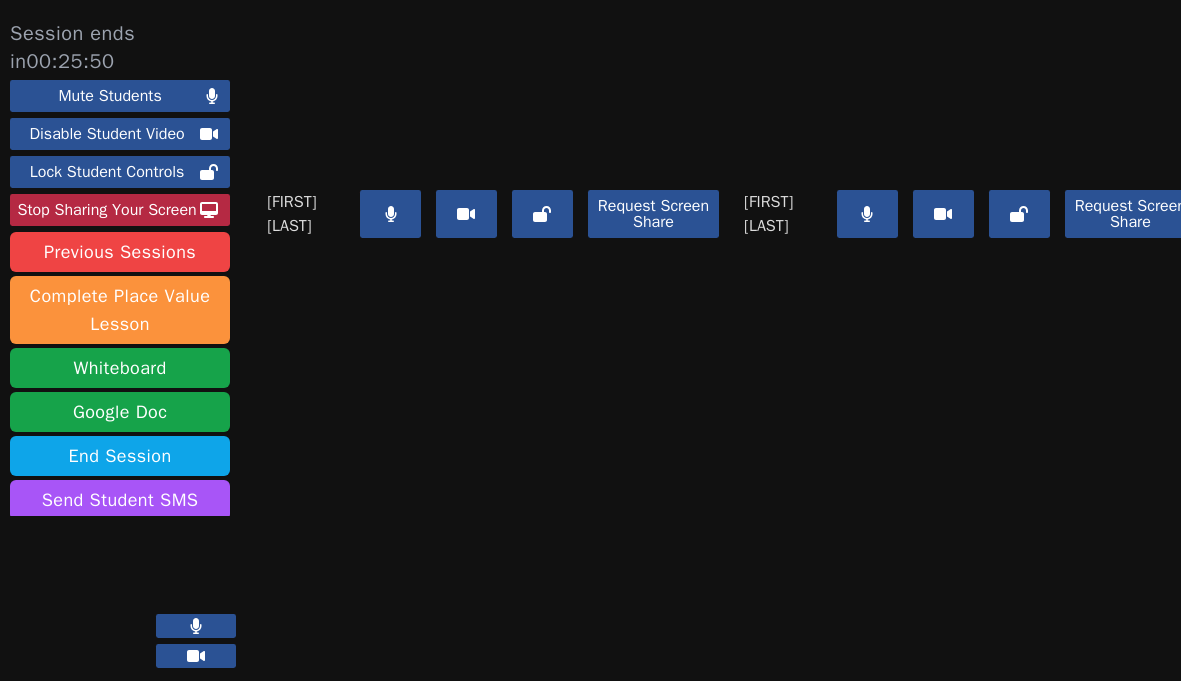 click on "[NAME] [LAST] Request Screen Share" at bounding box center [493, 139] 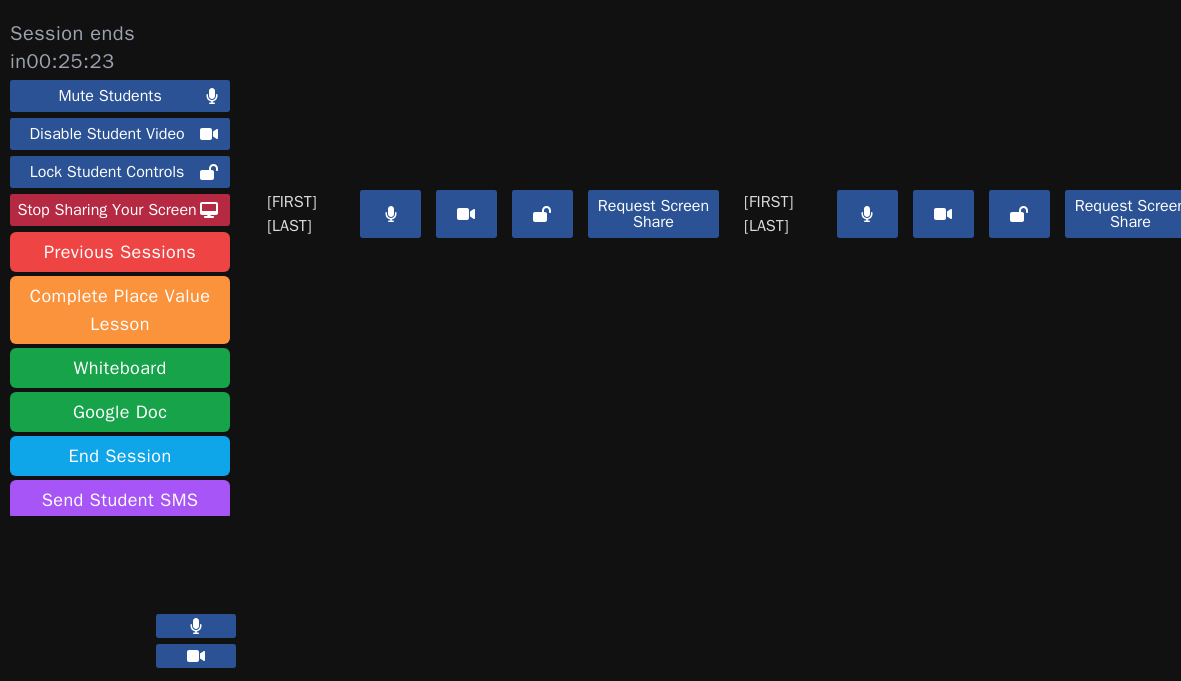click on "[NAME] [LAST] Request Screen Share" at bounding box center (493, 139) 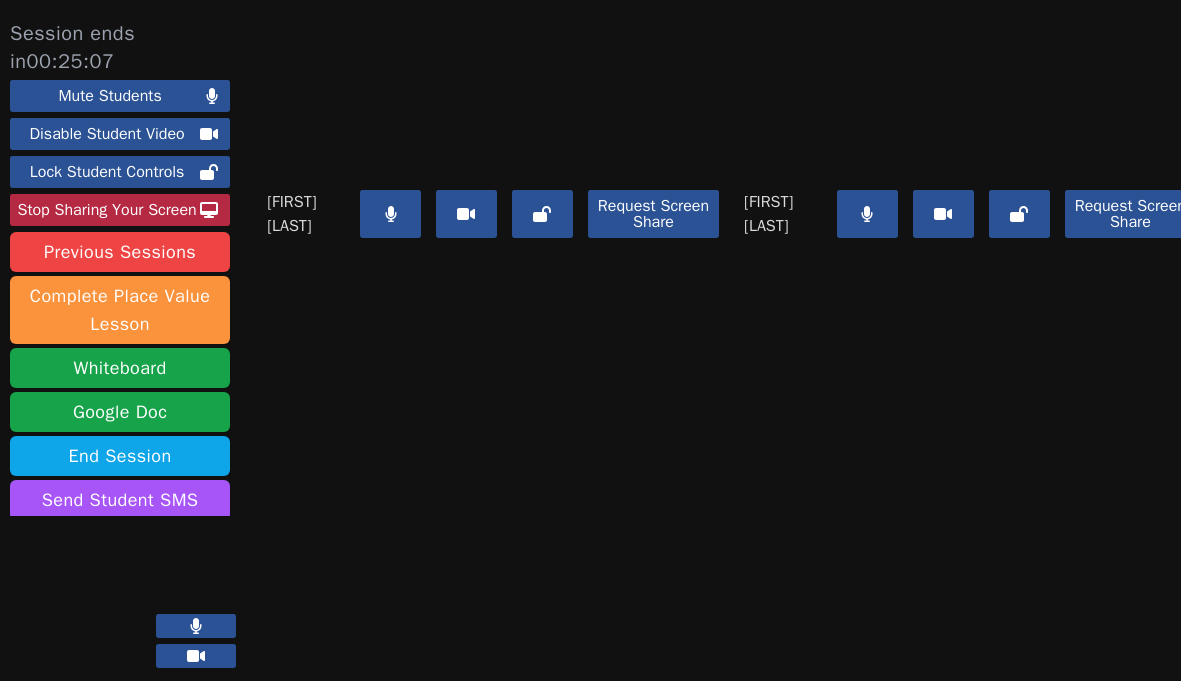 click on "[NAME] [LAST] Request Screen Share" at bounding box center [493, 139] 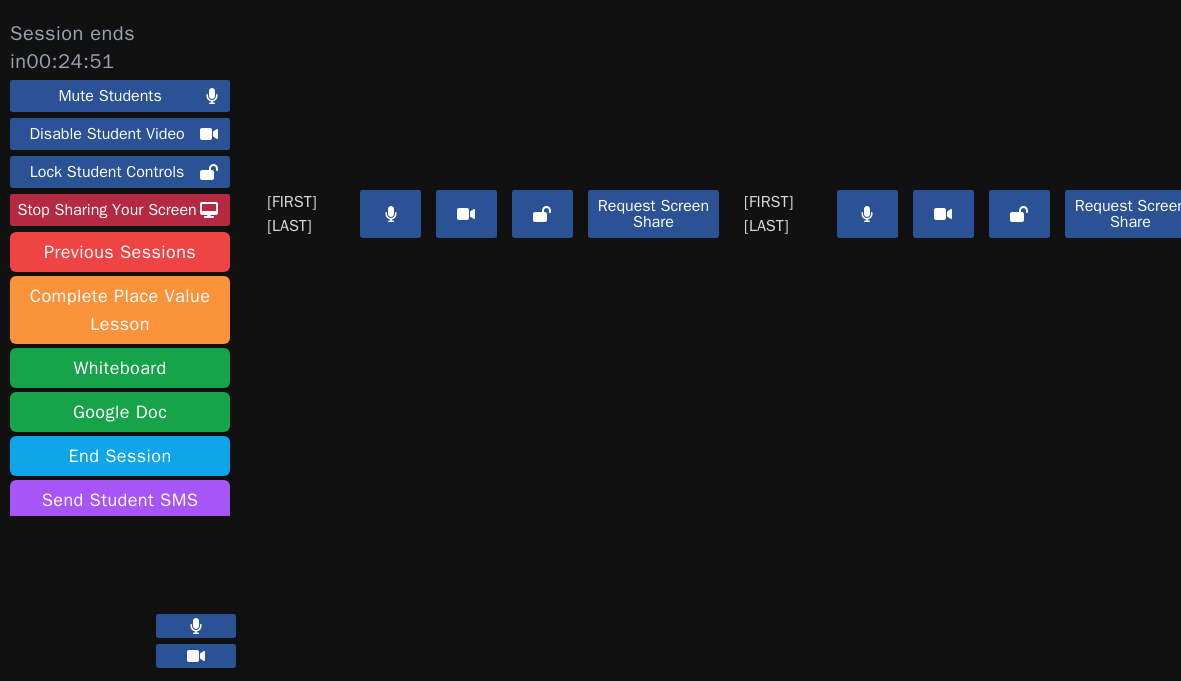 scroll, scrollTop: 8, scrollLeft: 0, axis: vertical 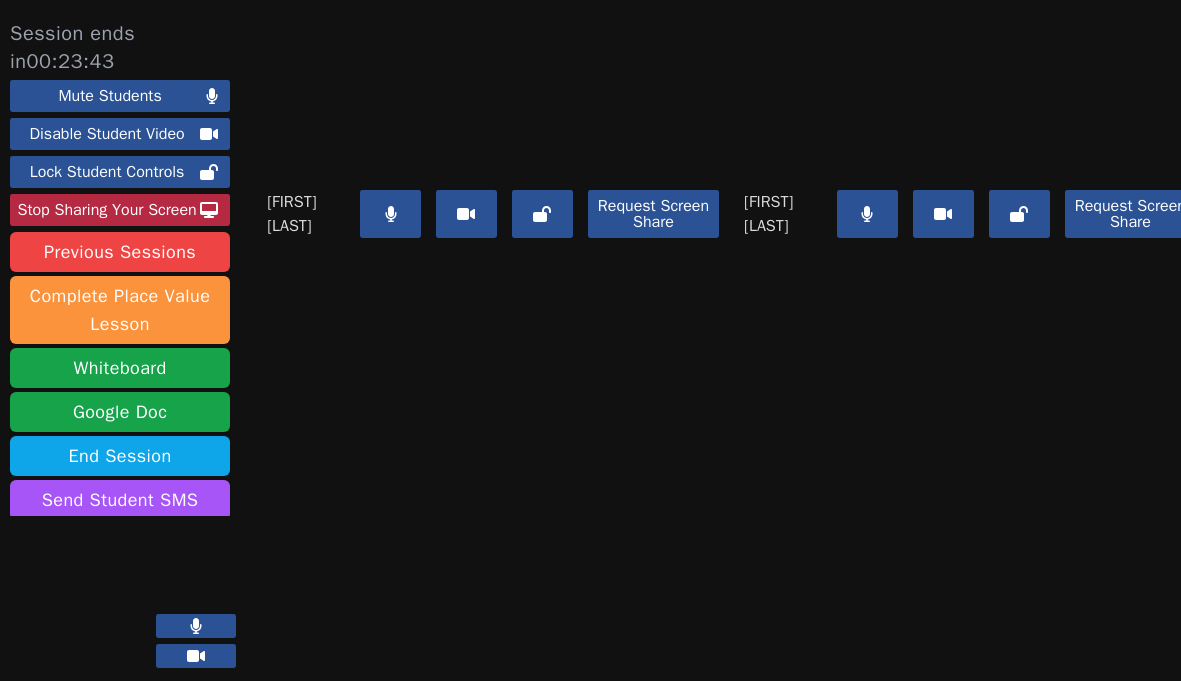 click on "[NAME] [LAST] Request Screen Share" at bounding box center [493, 139] 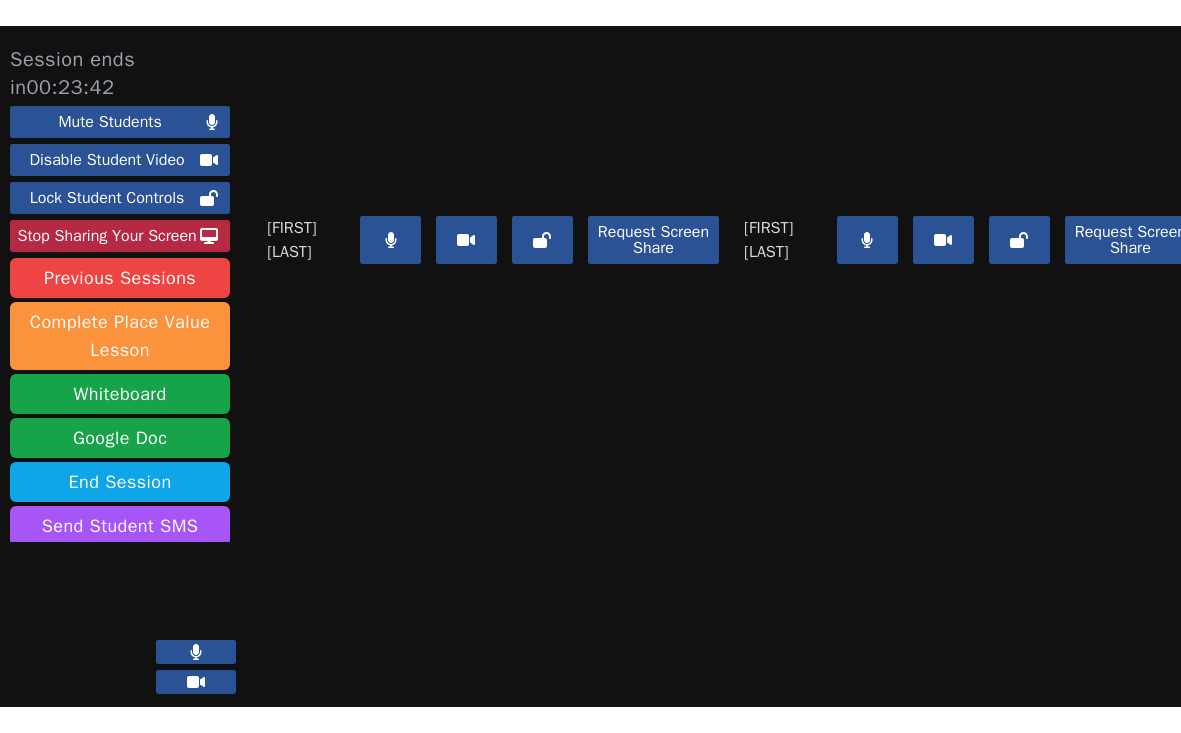 scroll, scrollTop: 0, scrollLeft: 0, axis: both 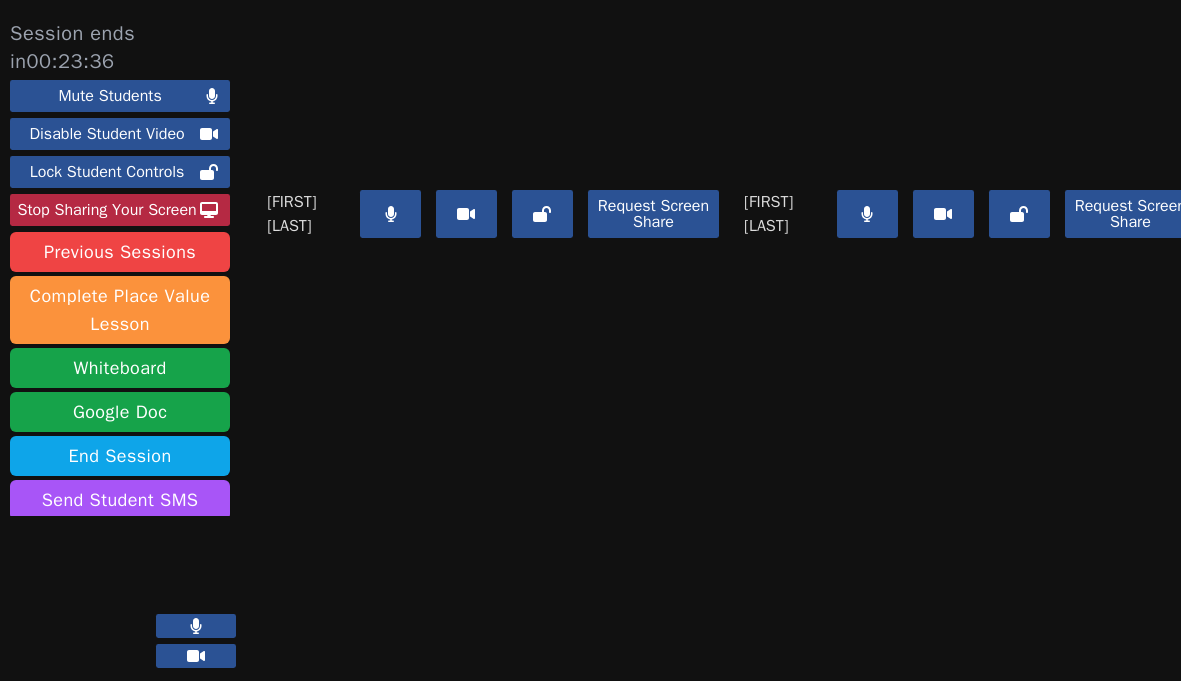 click at bounding box center (390, 214) 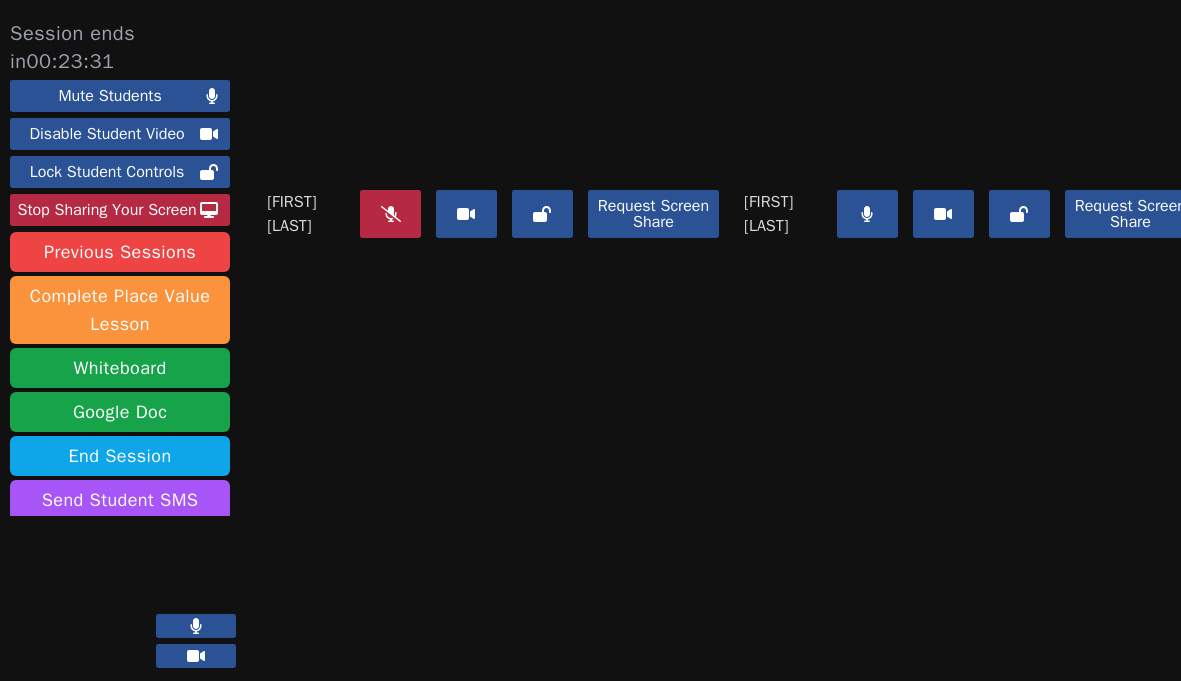 click at bounding box center (867, 214) 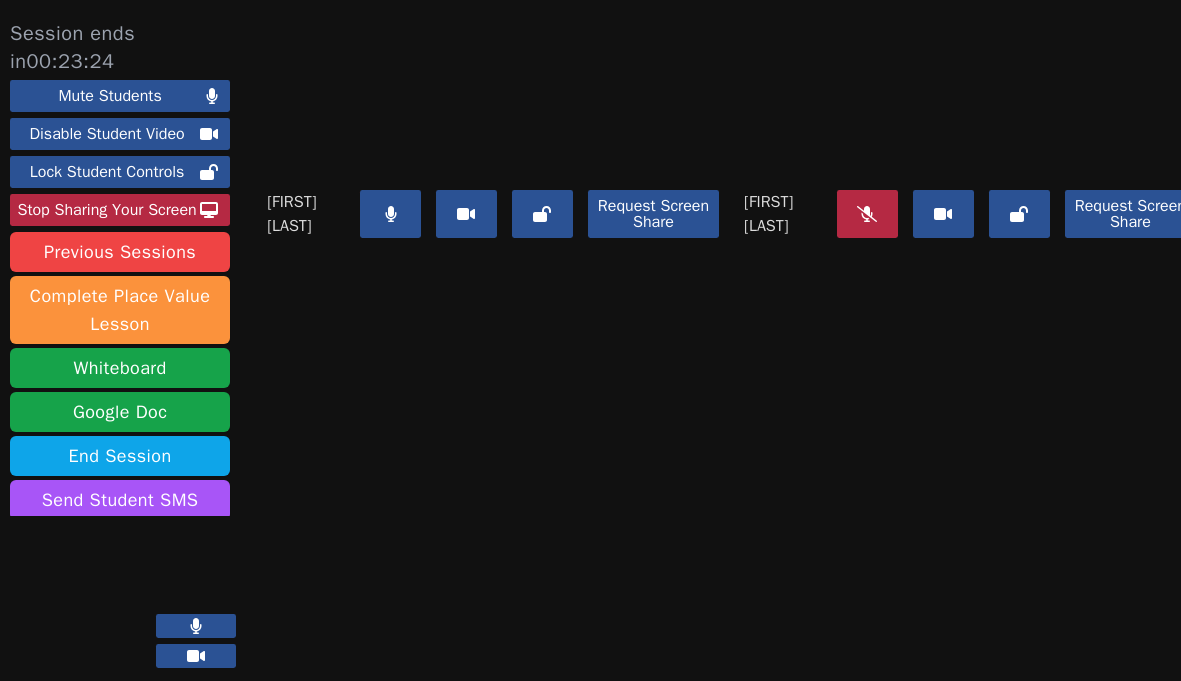 click at bounding box center (390, 214) 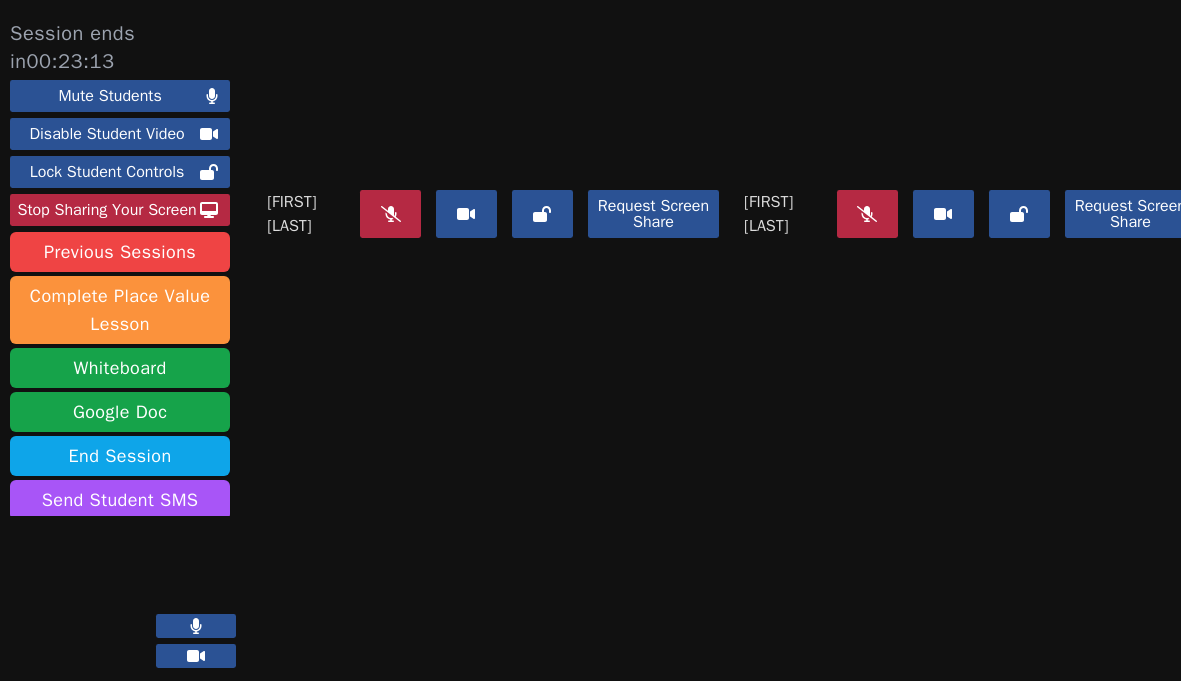 click at bounding box center (390, 214) 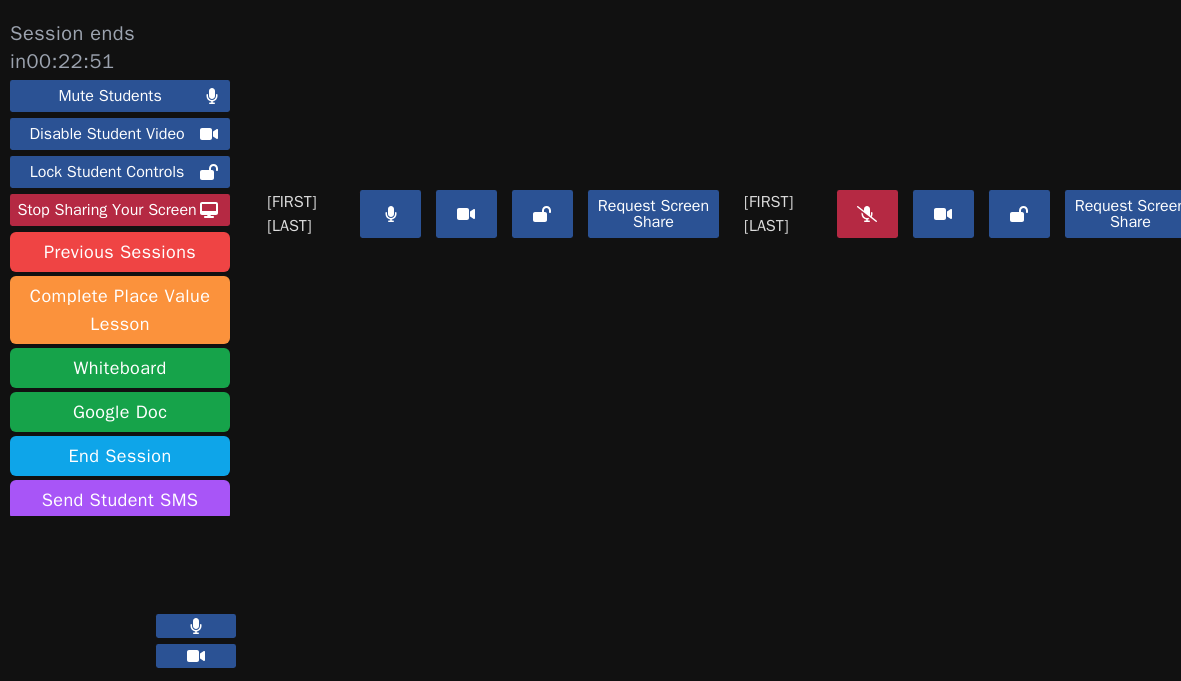 click at bounding box center [867, 214] 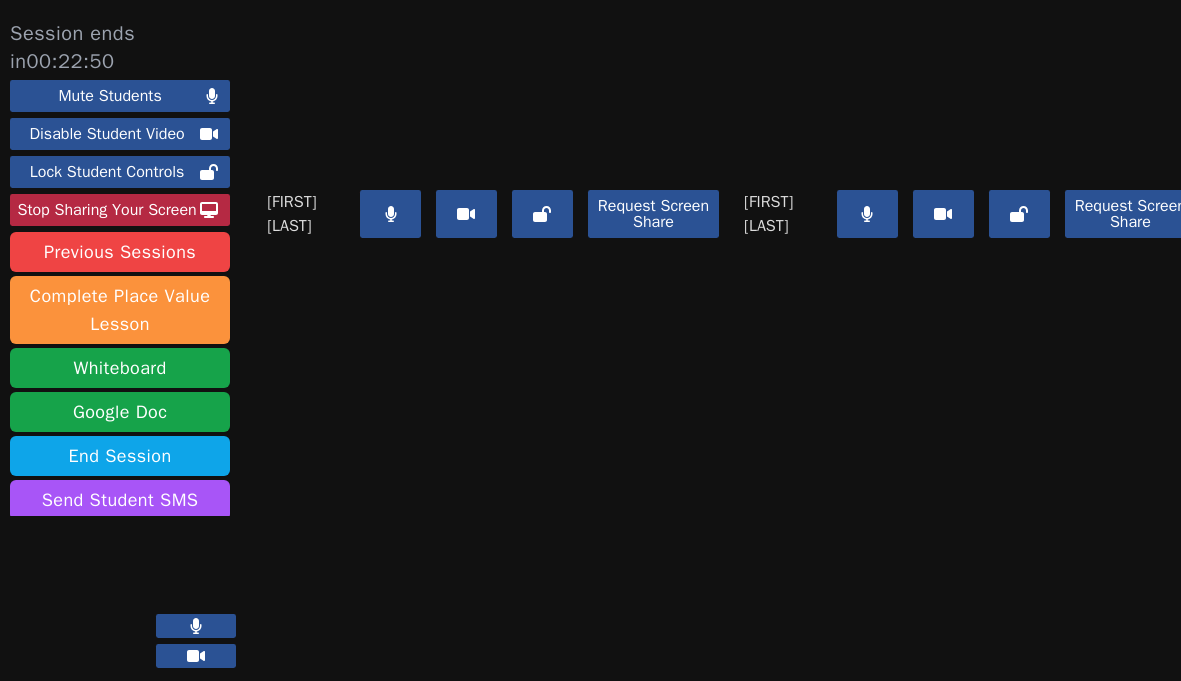 click 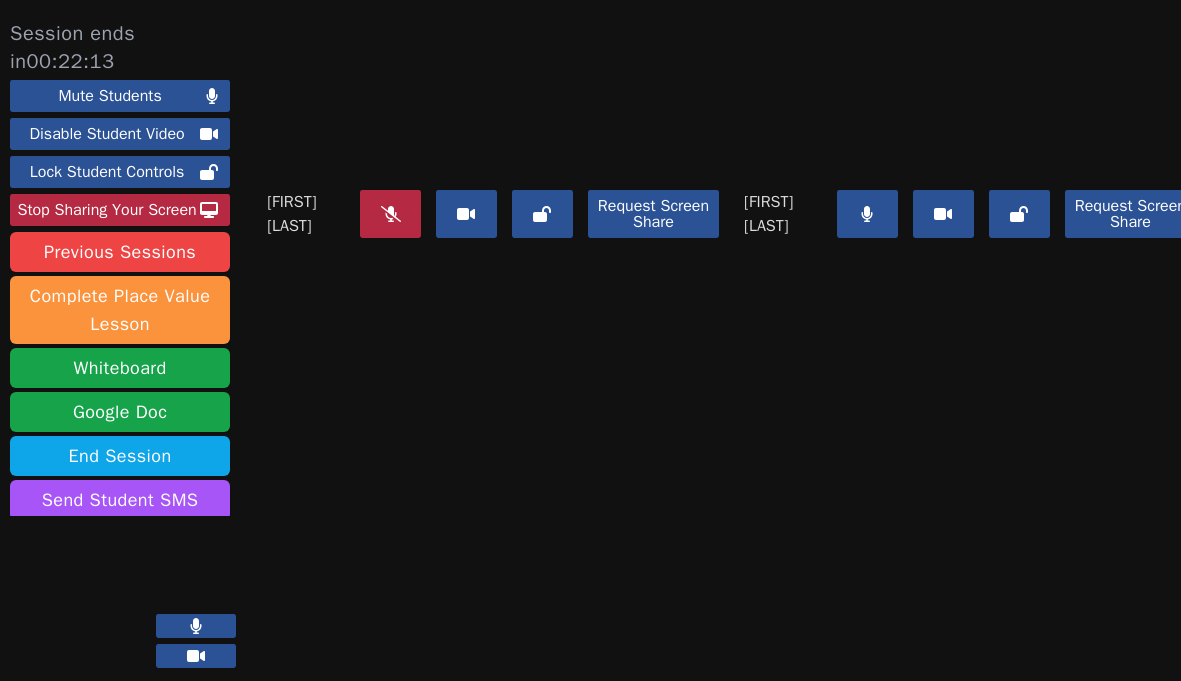 click on "[NAME] [LAST] Request Screen Share" at bounding box center [493, 139] 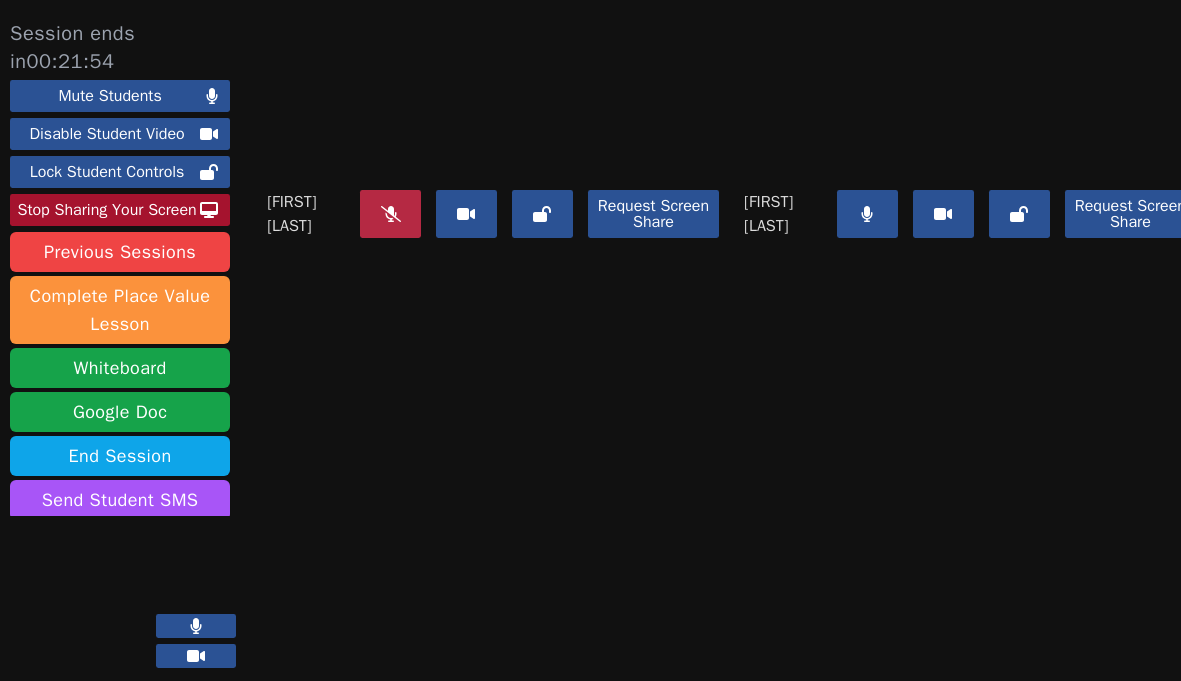 click on "Stop Sharing Your Screen" at bounding box center [107, 210] 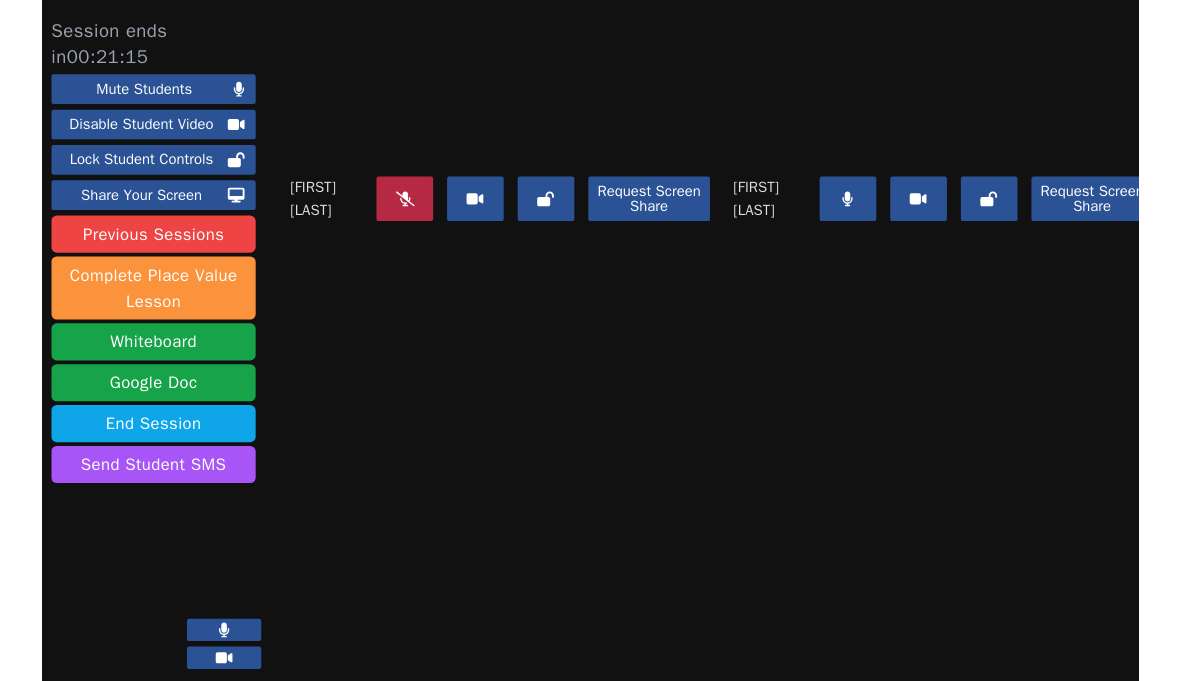 scroll, scrollTop: 8, scrollLeft: 0, axis: vertical 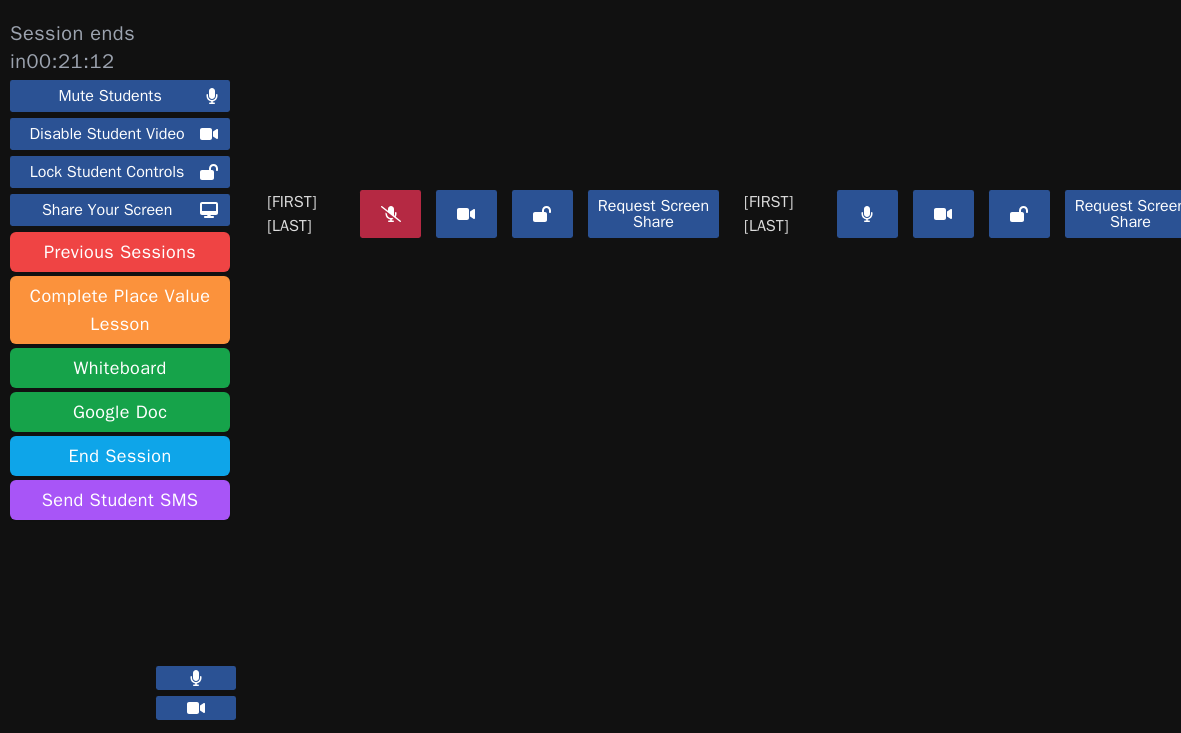 click 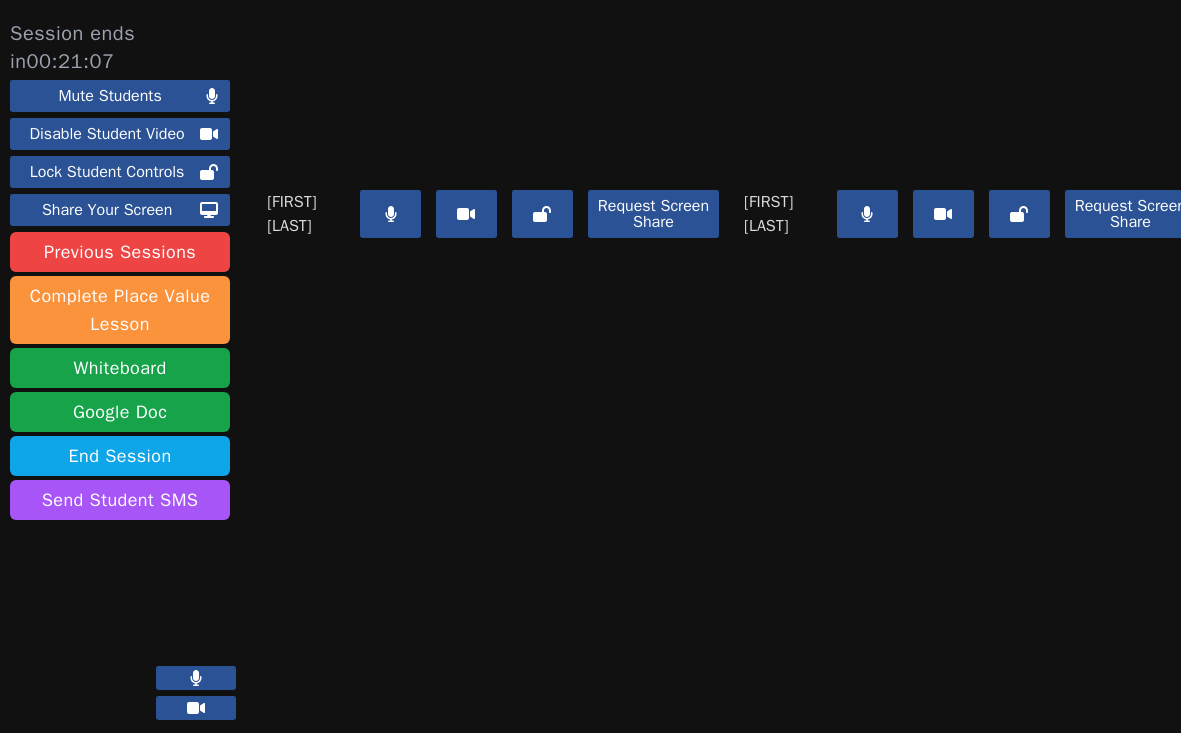 click at bounding box center (970, 85) 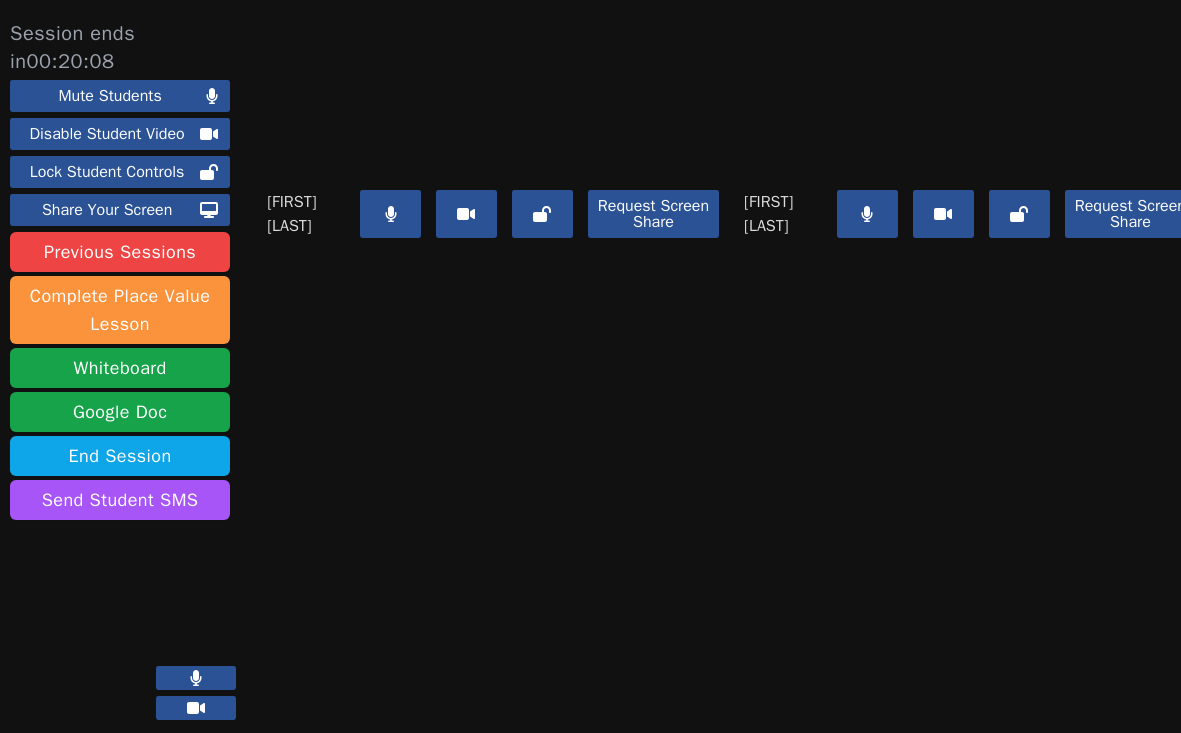 click 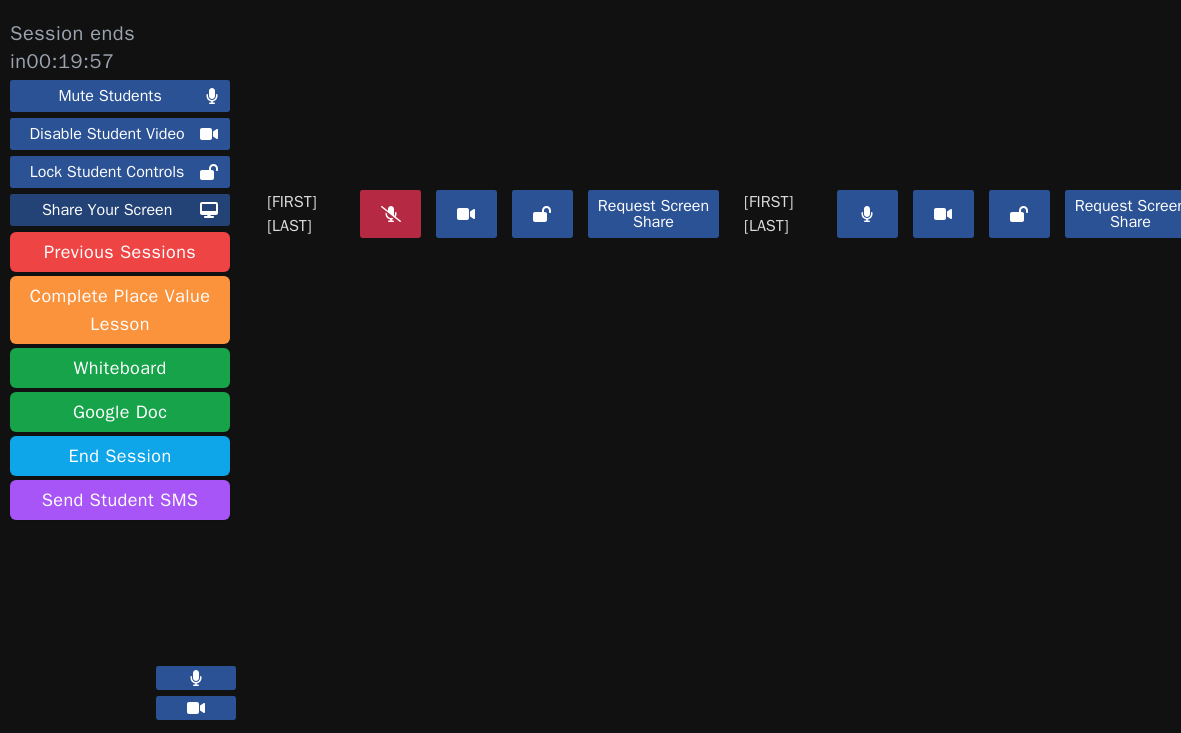 click on "Share Your Screen" at bounding box center (120, 210) 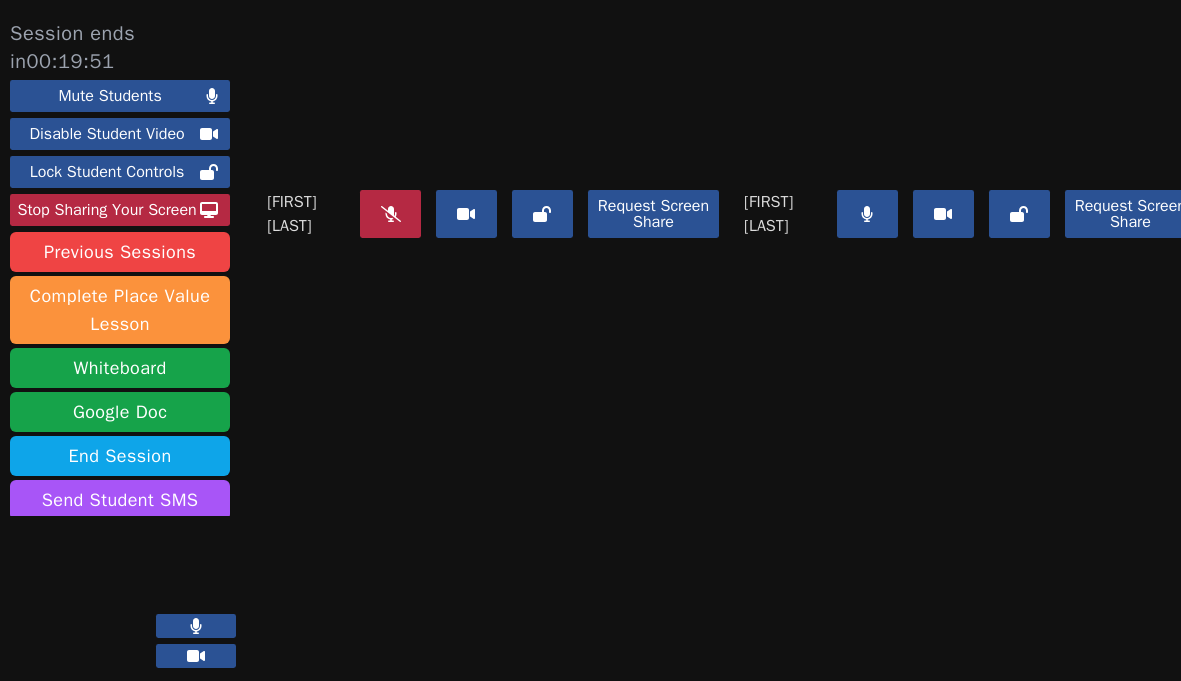 scroll, scrollTop: 8, scrollLeft: 0, axis: vertical 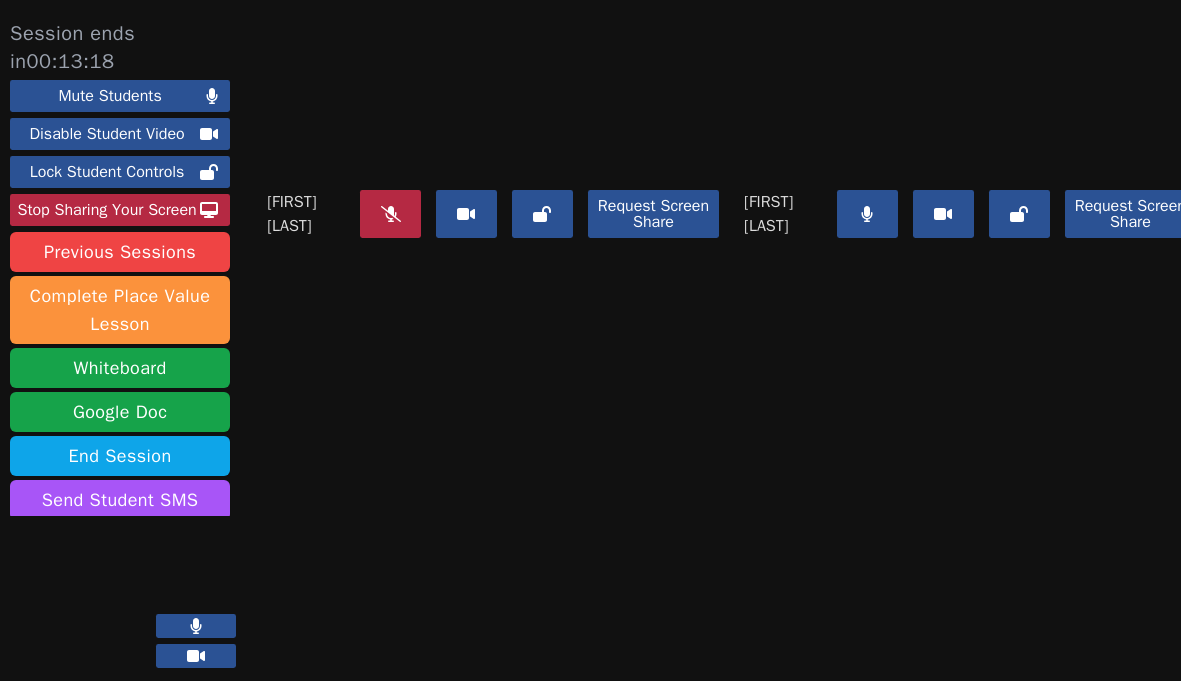 click at bounding box center [493, 85] 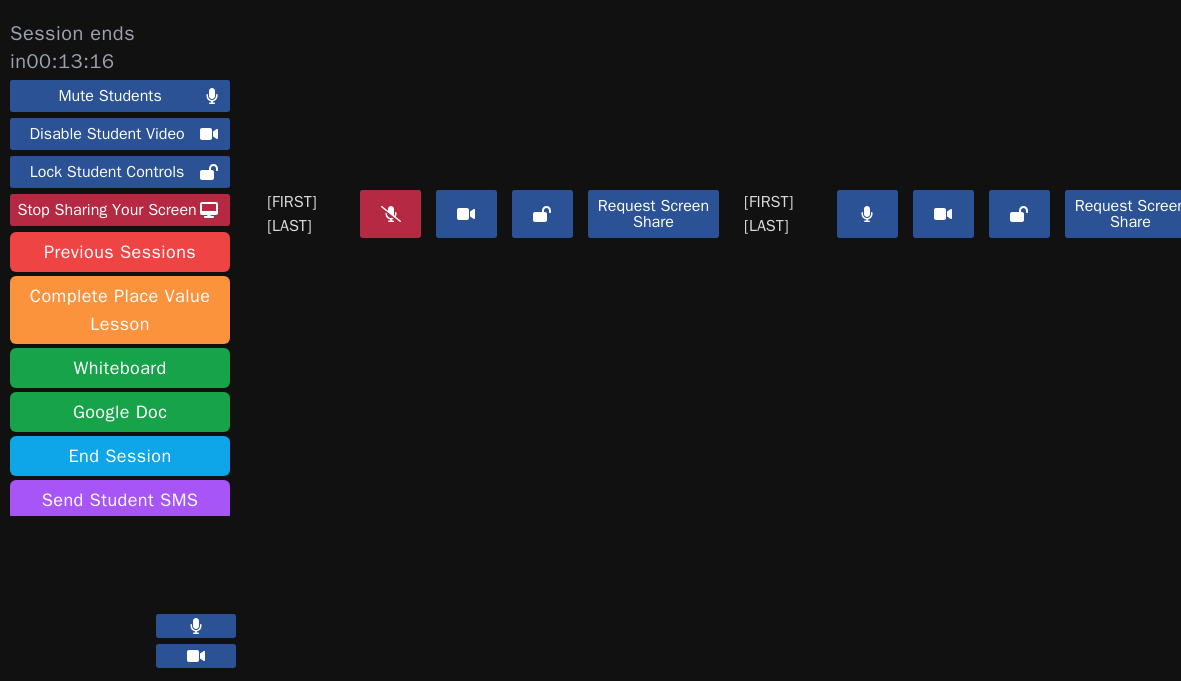 click at bounding box center (390, 214) 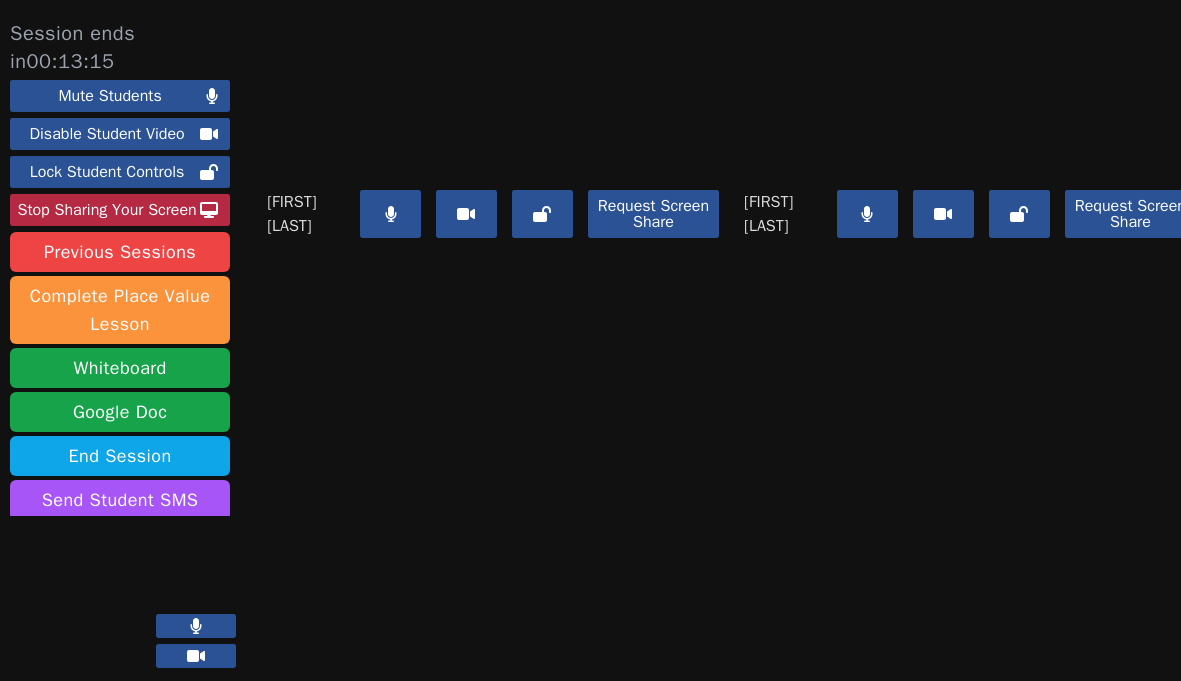 click at bounding box center (867, 214) 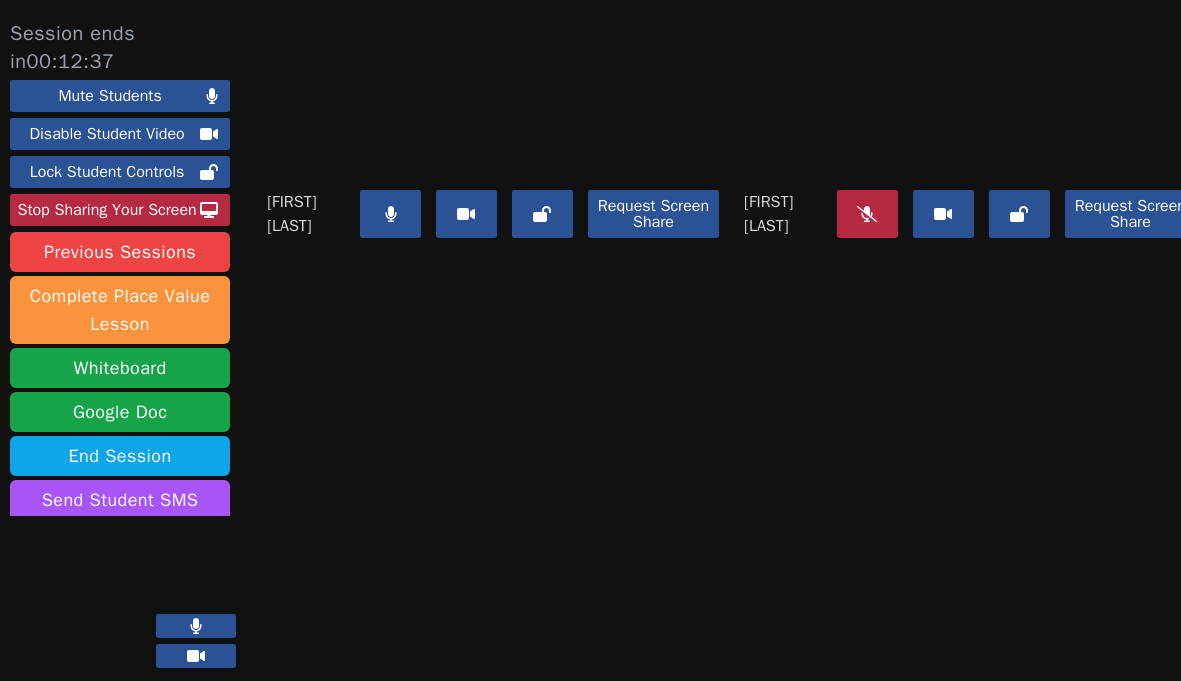 click 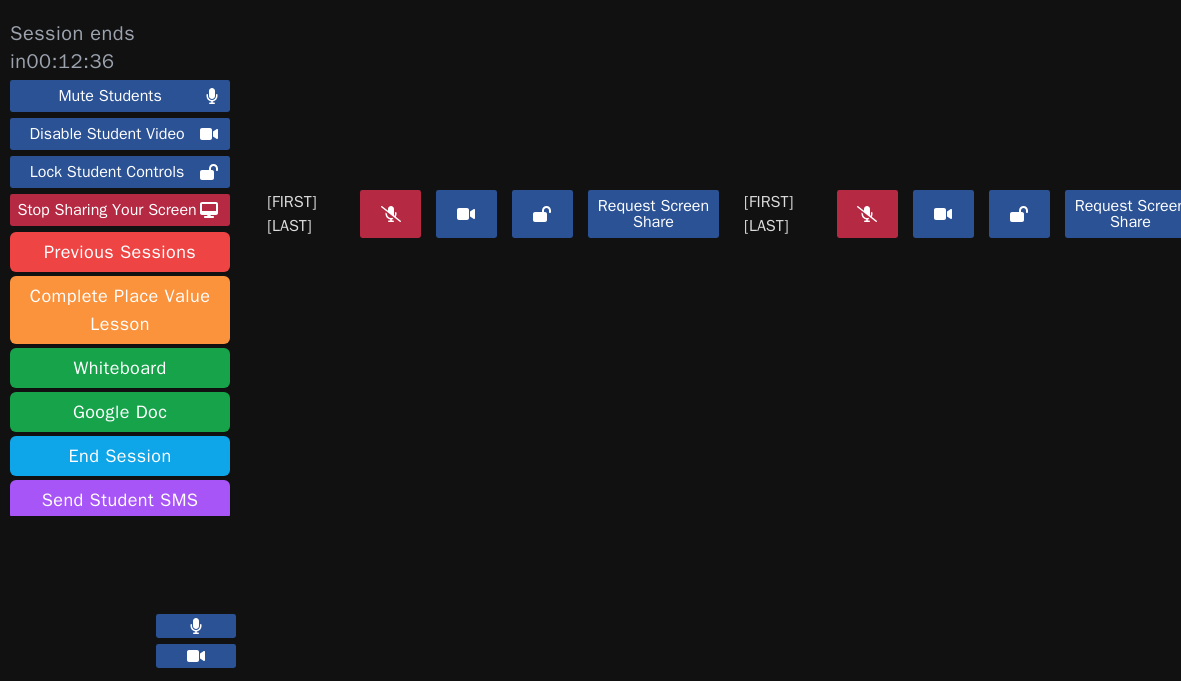 click 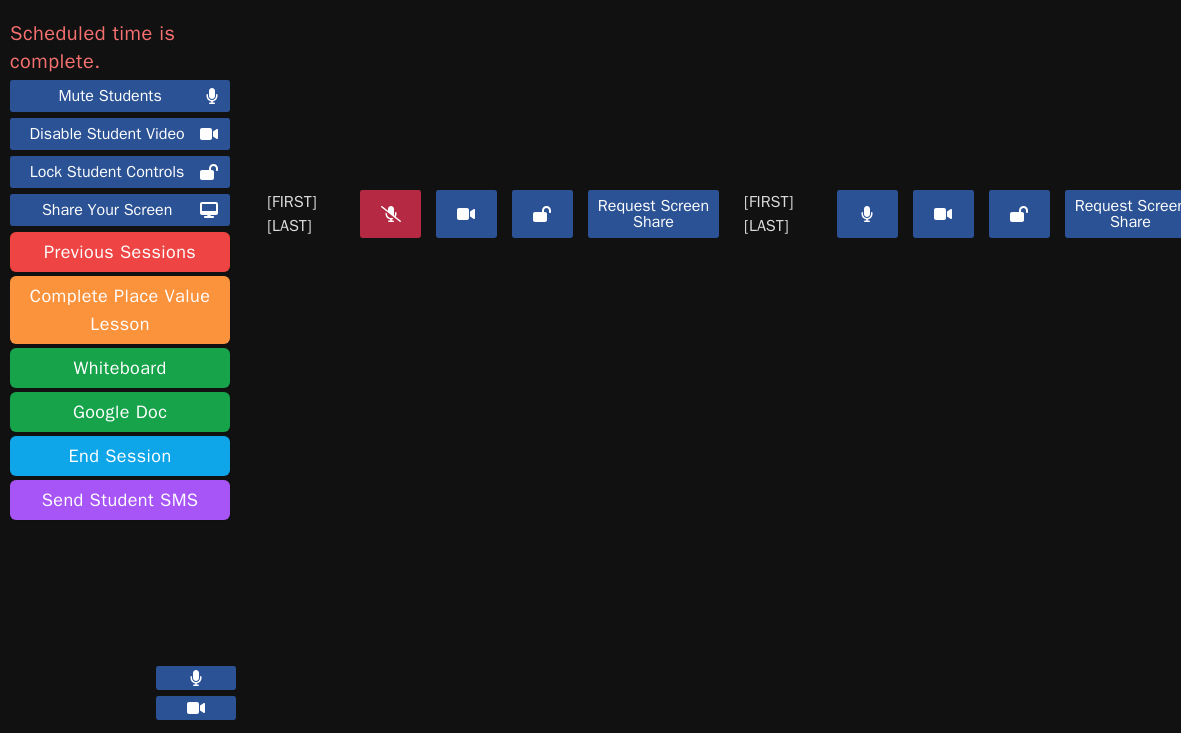 click at bounding box center (390, 214) 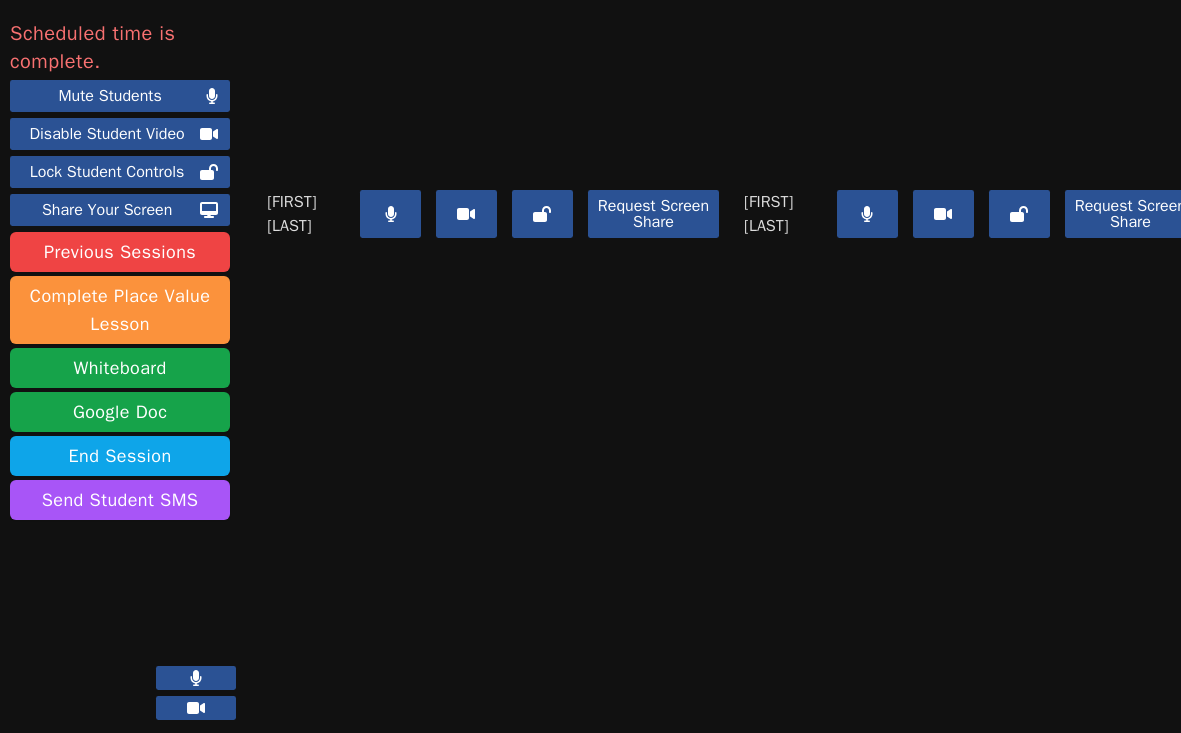 click on "[FIRST] [LAST] Request Screen Share [FIRST] [LAST] Tingle Request Screen Share" at bounding box center (731, 376) 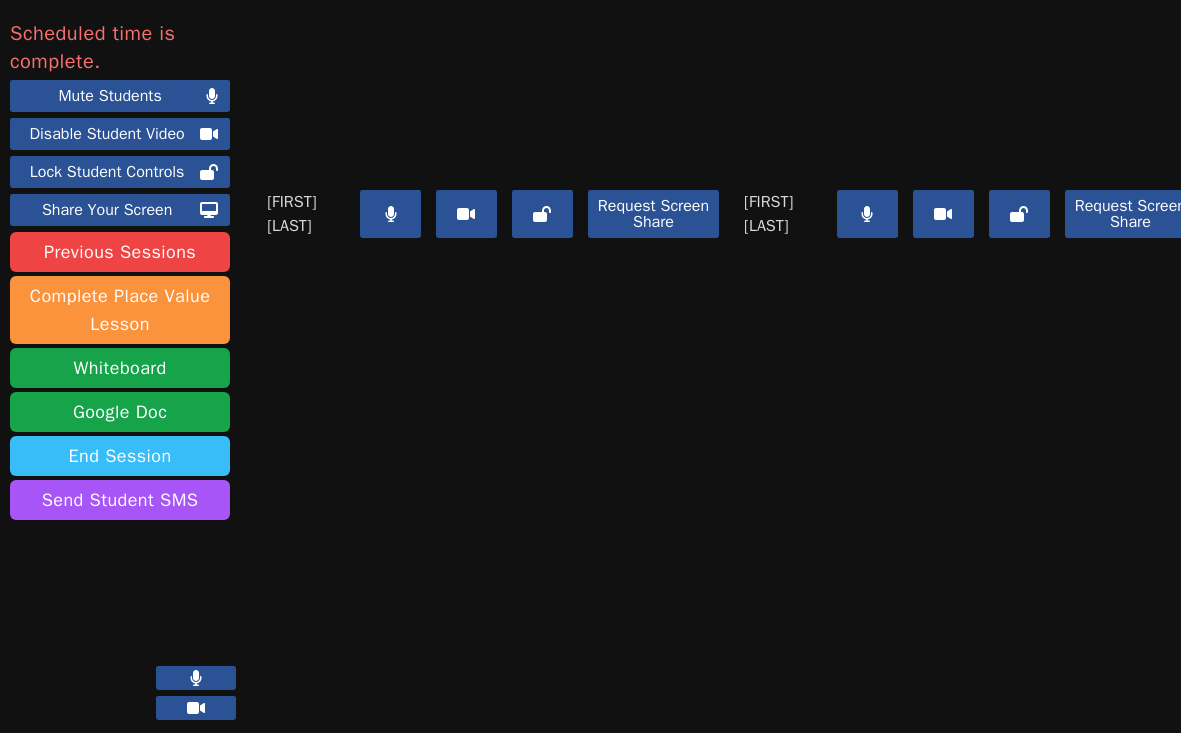 click on "End Session" at bounding box center [120, 456] 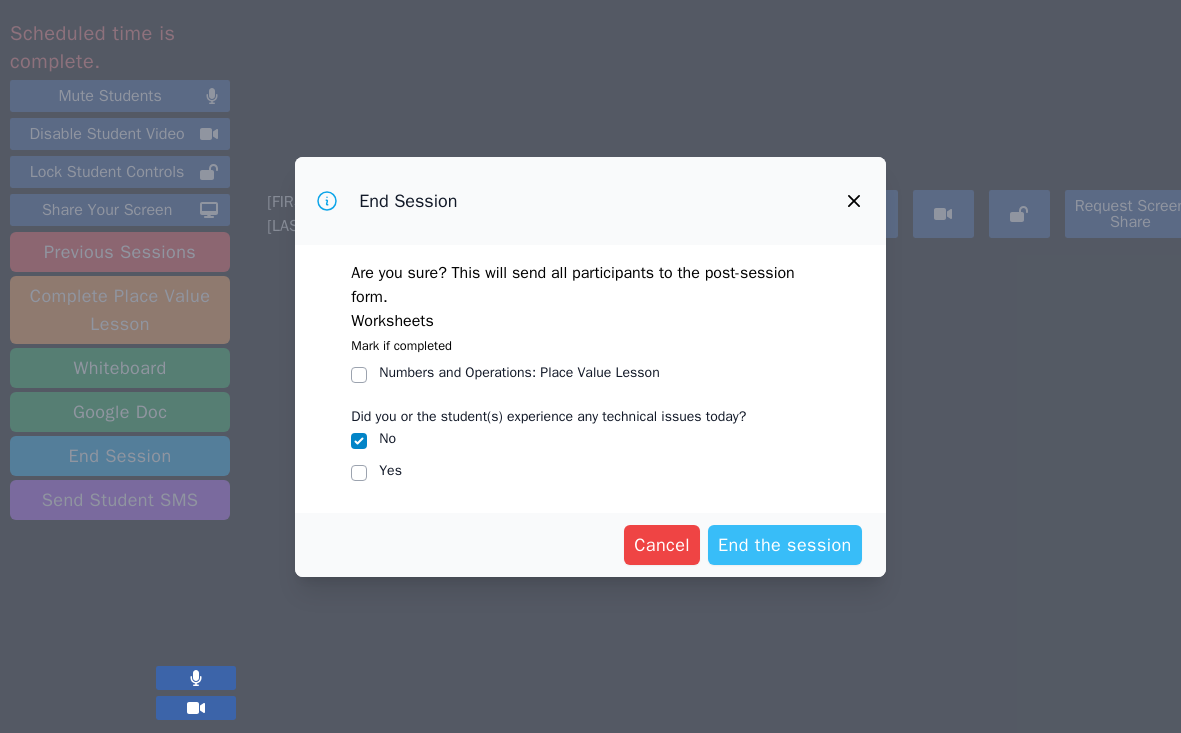 click on "End the session" at bounding box center (785, 545) 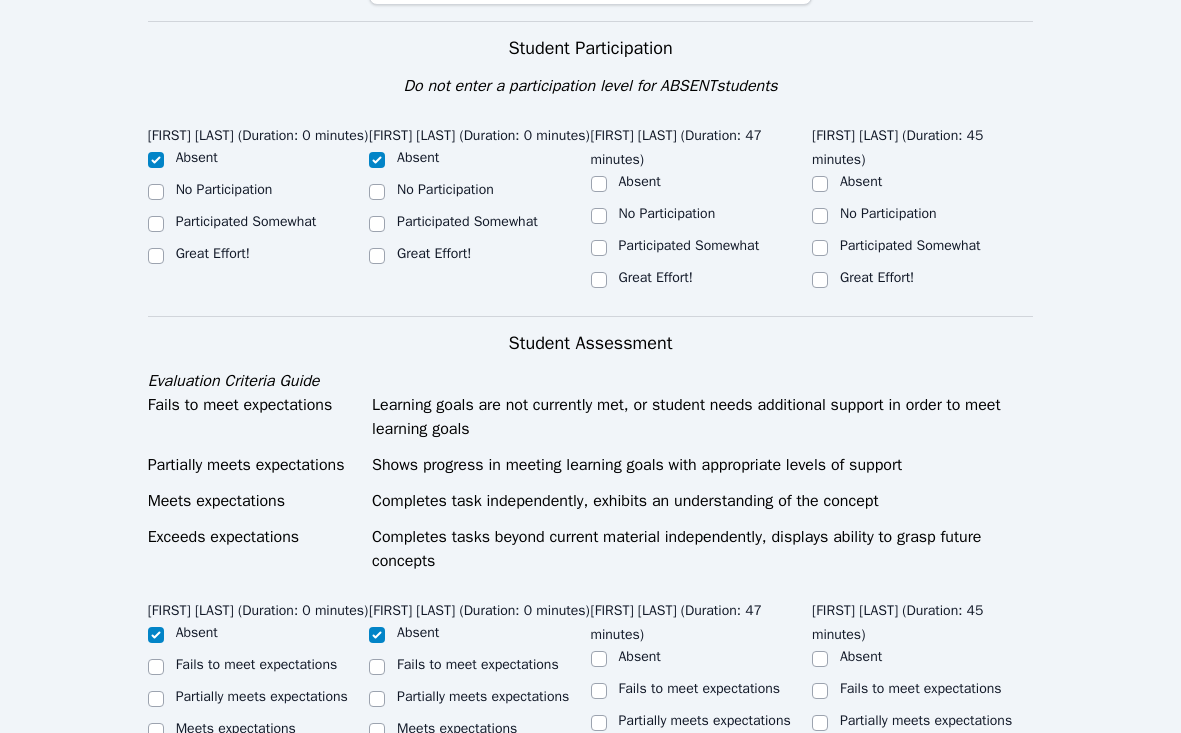 scroll, scrollTop: 452, scrollLeft: 0, axis: vertical 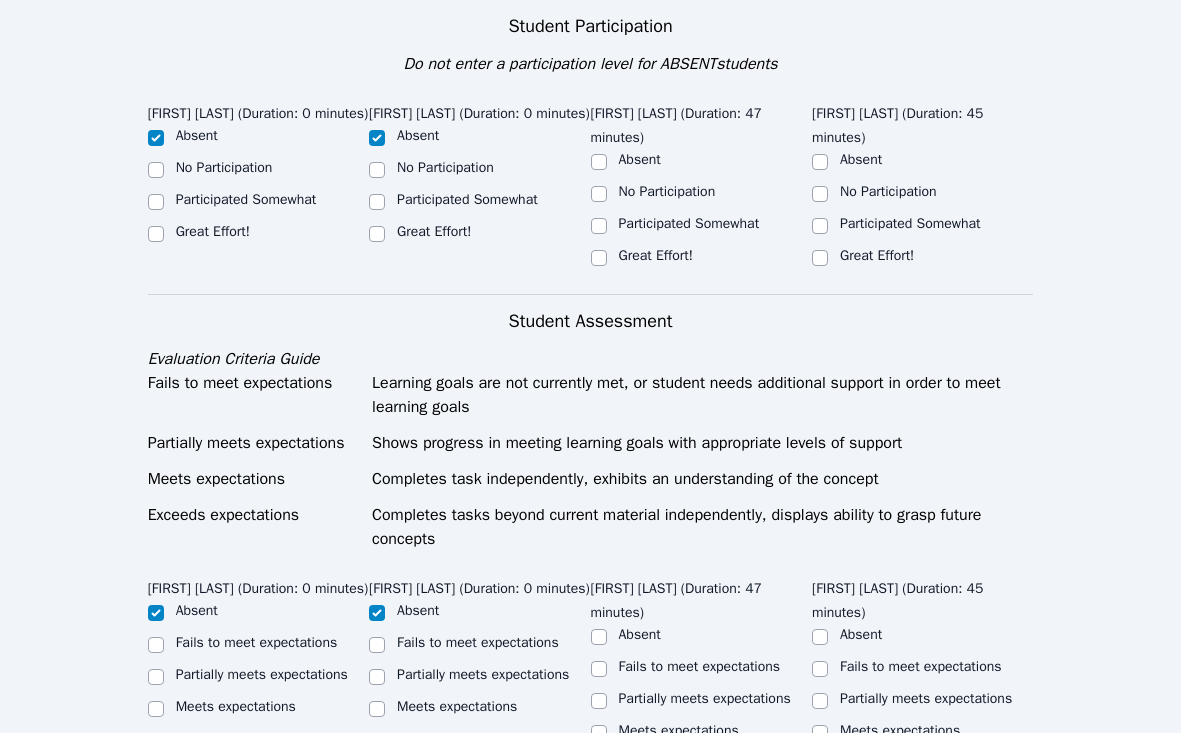 click on "Great Effort!" at bounding box center [656, 255] 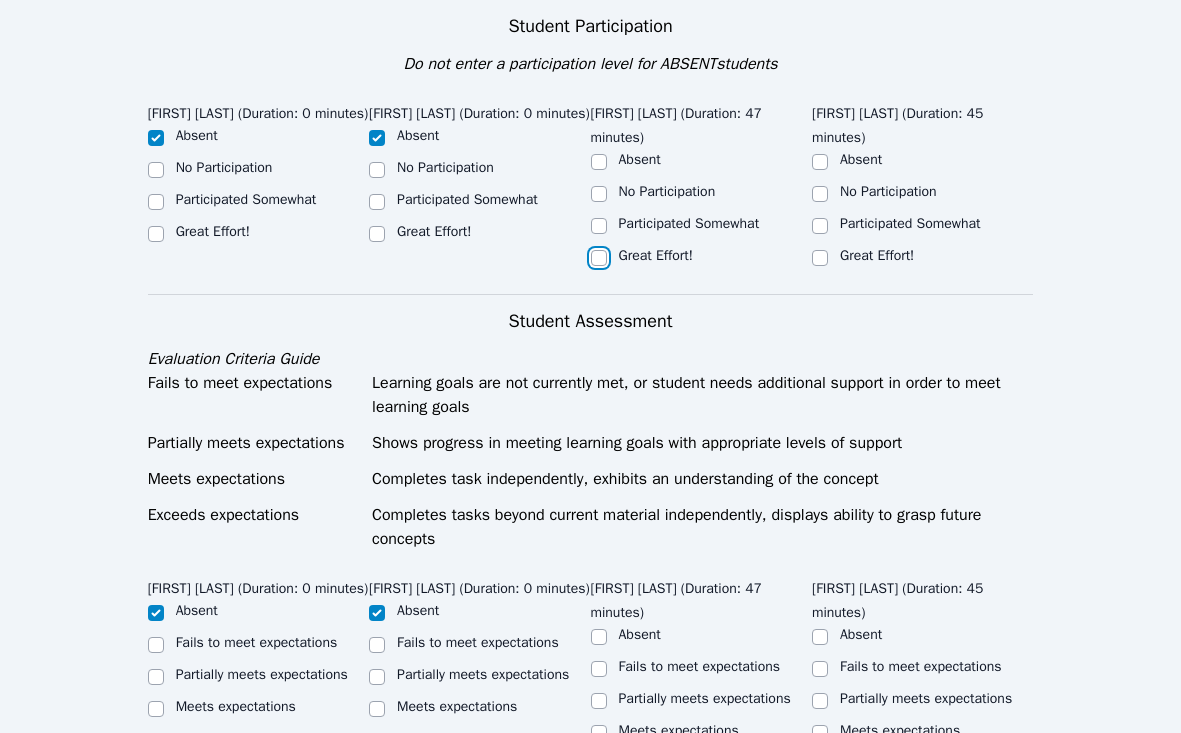 click on "Great Effort!" at bounding box center [599, 258] 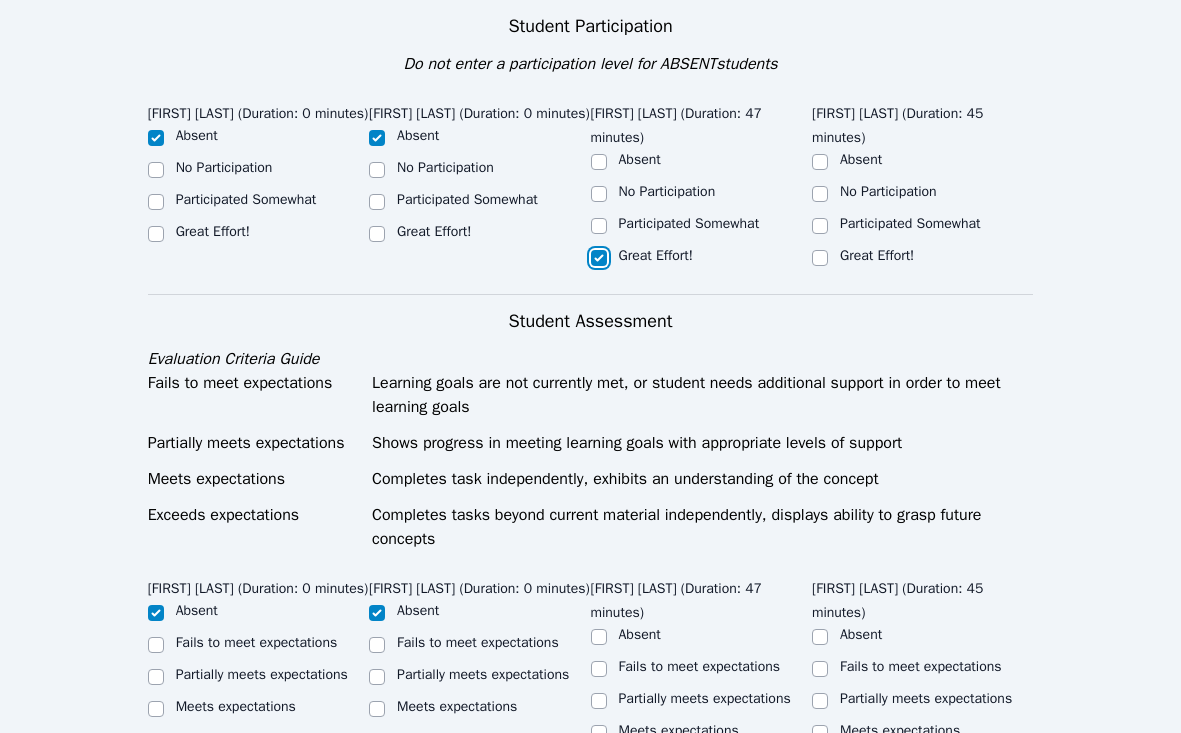 checkbox on "true" 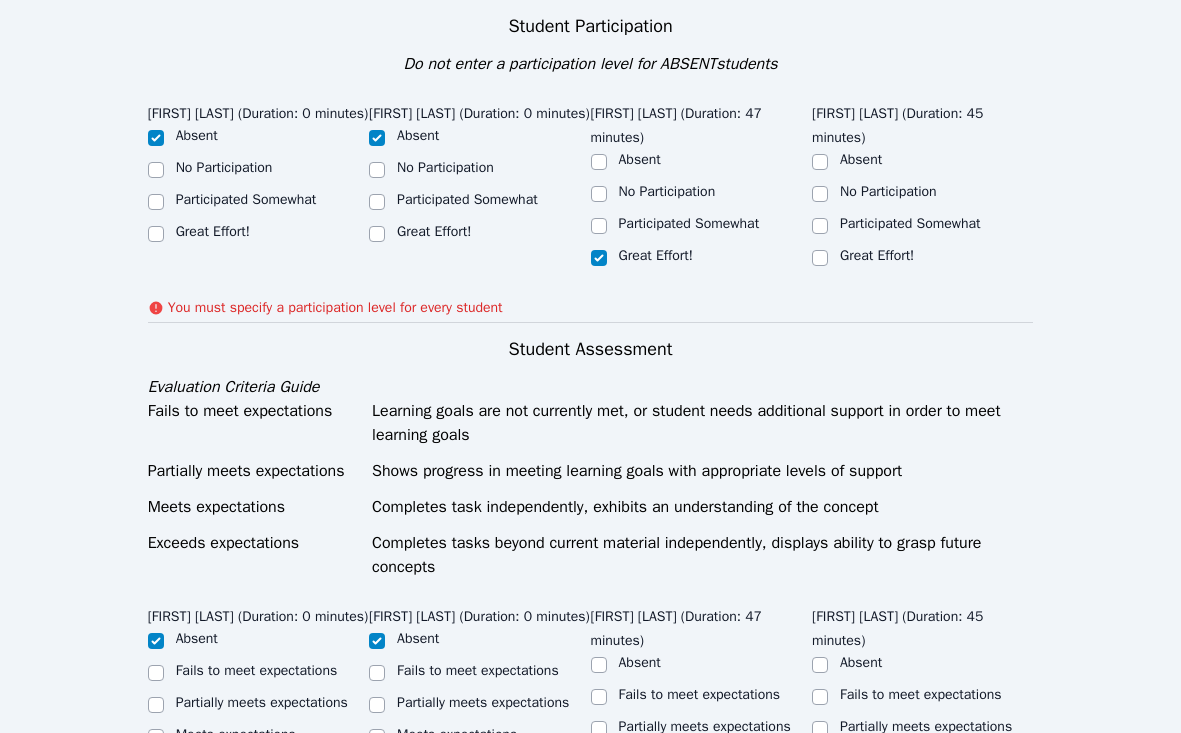 click on "[FIRST] [LAST] (Duration: 45 minutes) Absent No Participation Participated Somewhat Great Effort!" at bounding box center (922, 189) 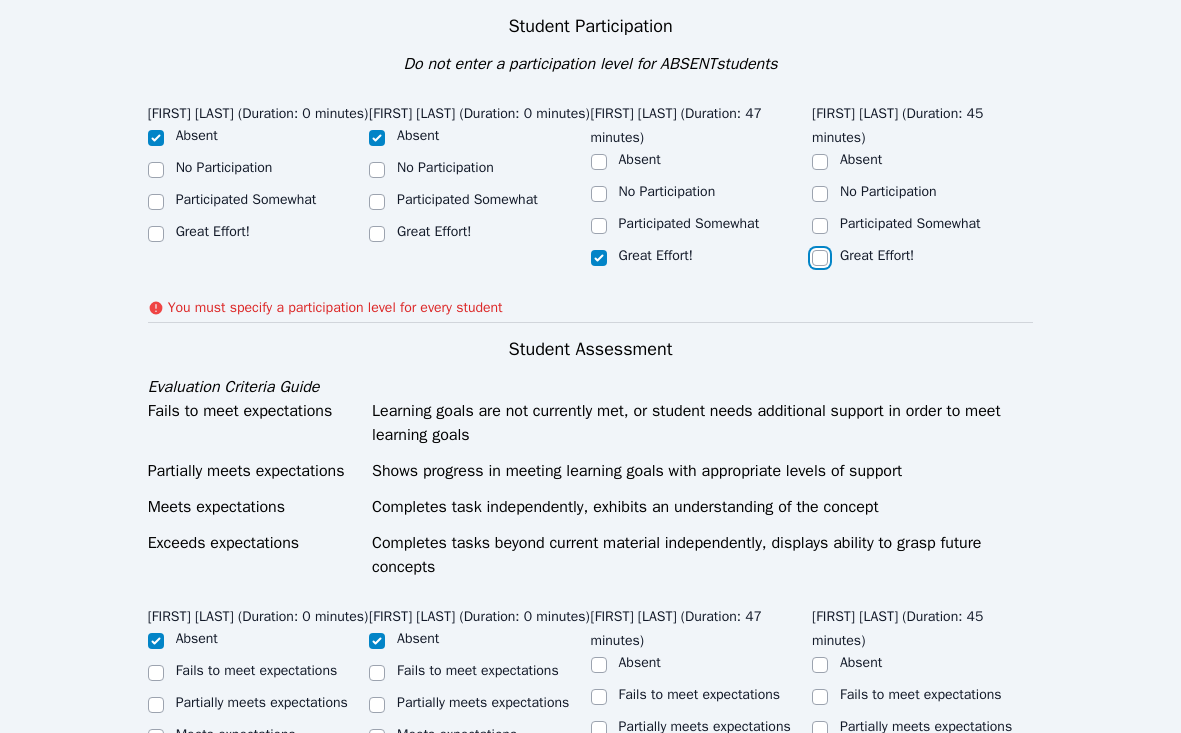 click on "Great Effort!" at bounding box center [820, 258] 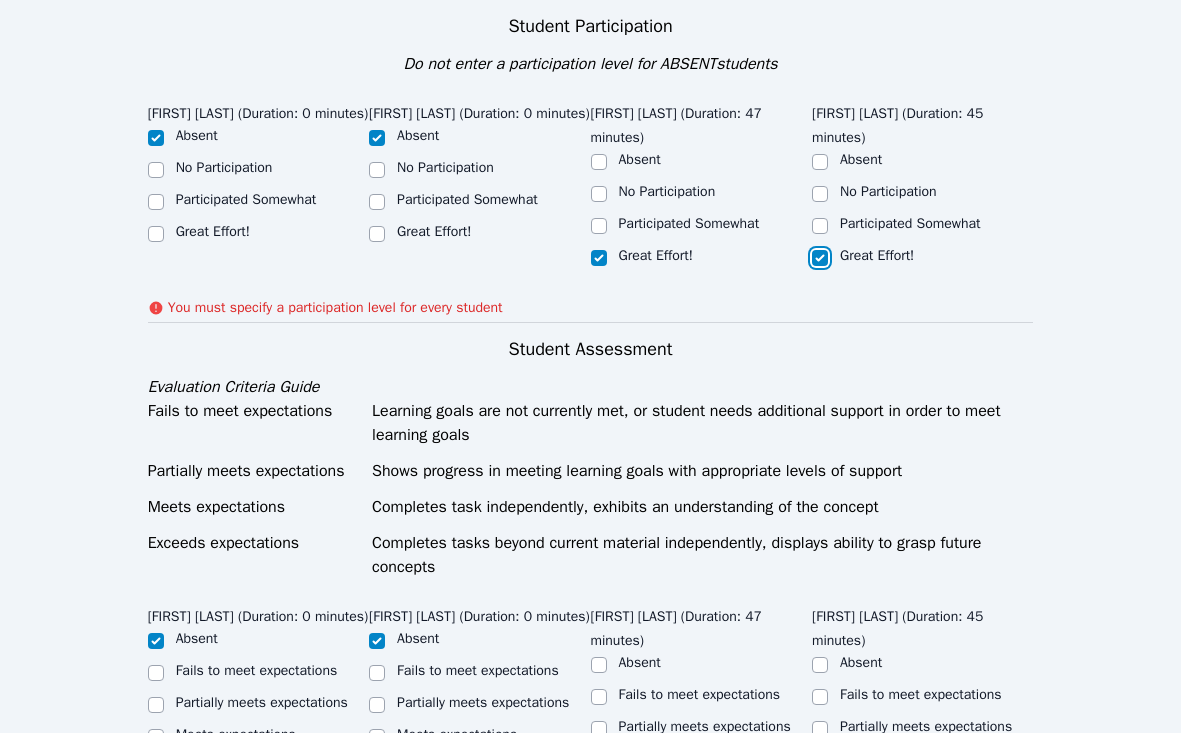 checkbox on "true" 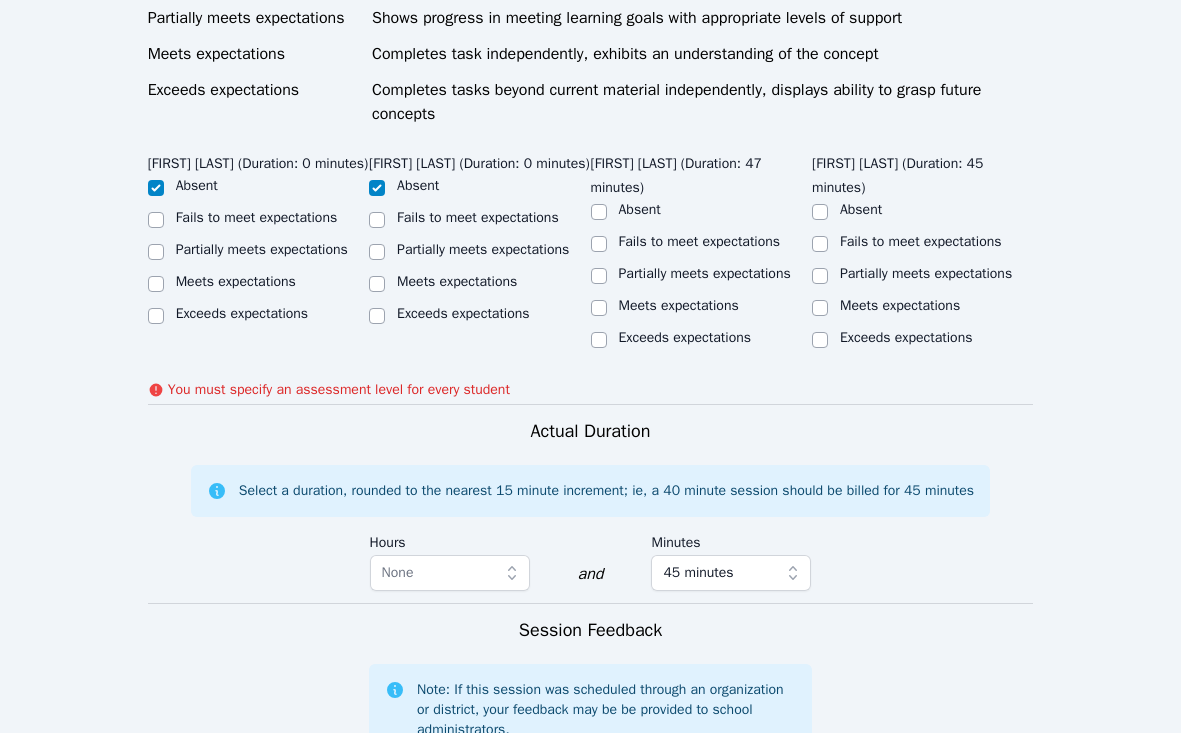 scroll, scrollTop: 907, scrollLeft: 0, axis: vertical 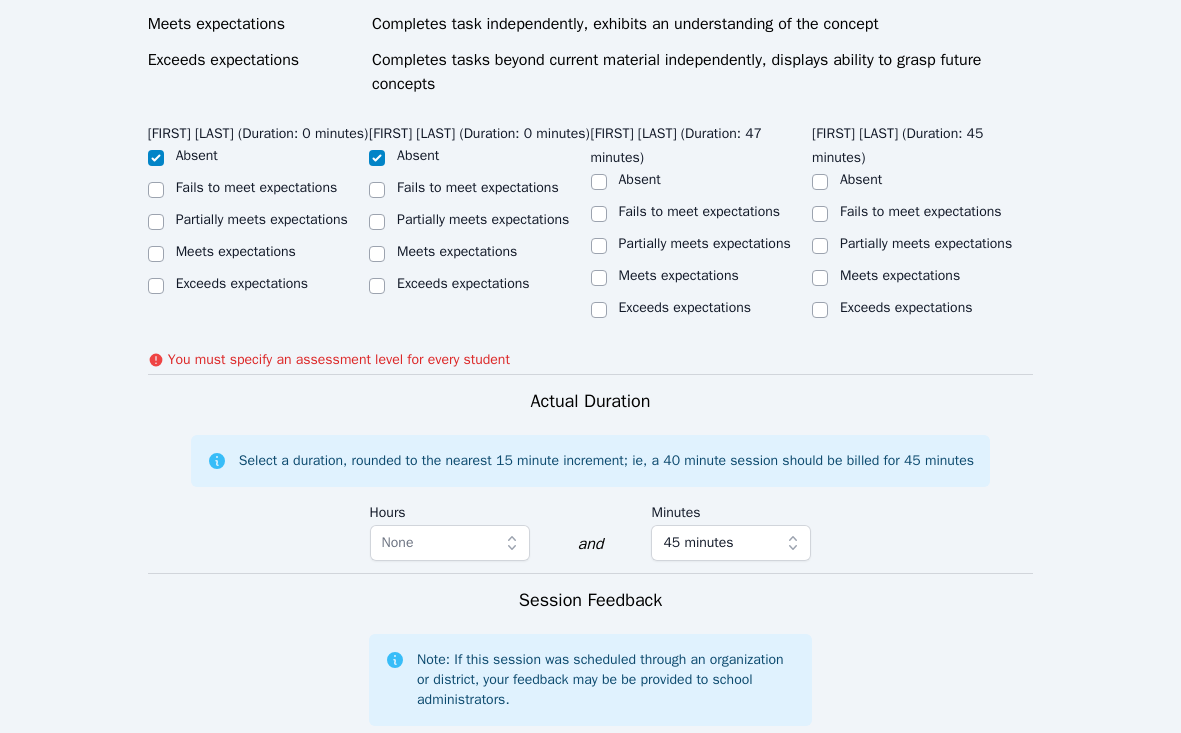 click on "Exceeds expectations" at bounding box center (685, 307) 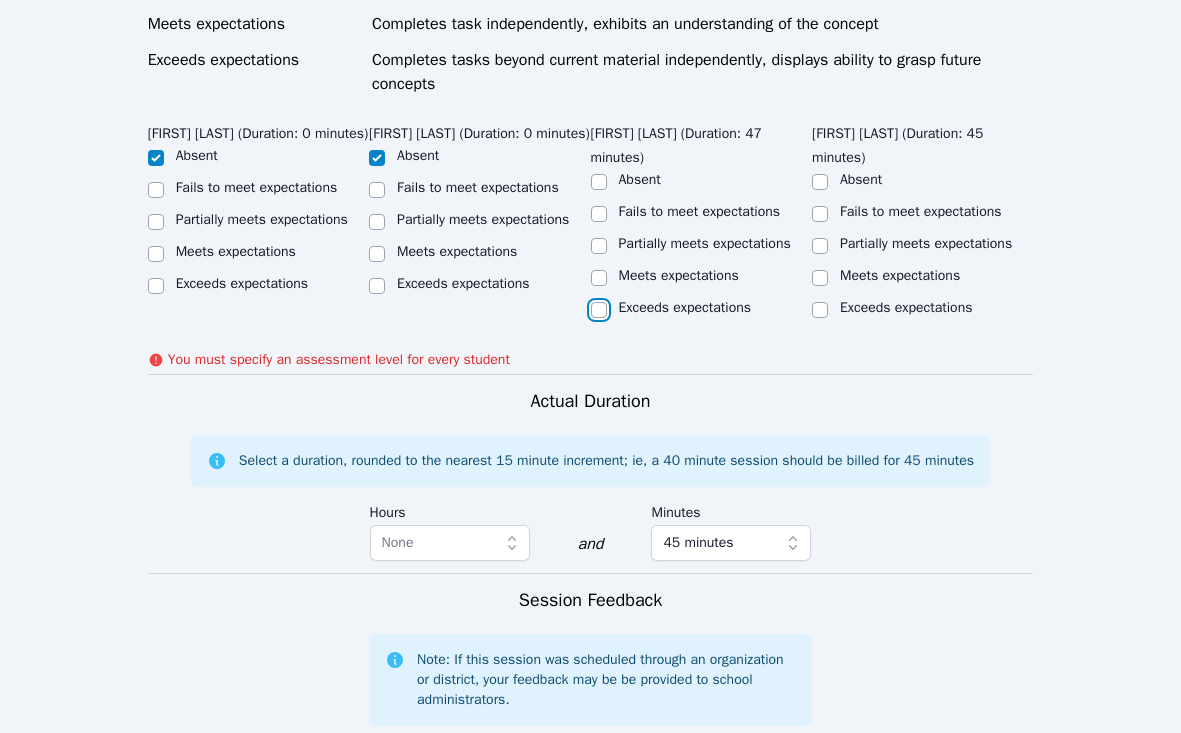 click on "Exceeds expectations" at bounding box center [599, 310] 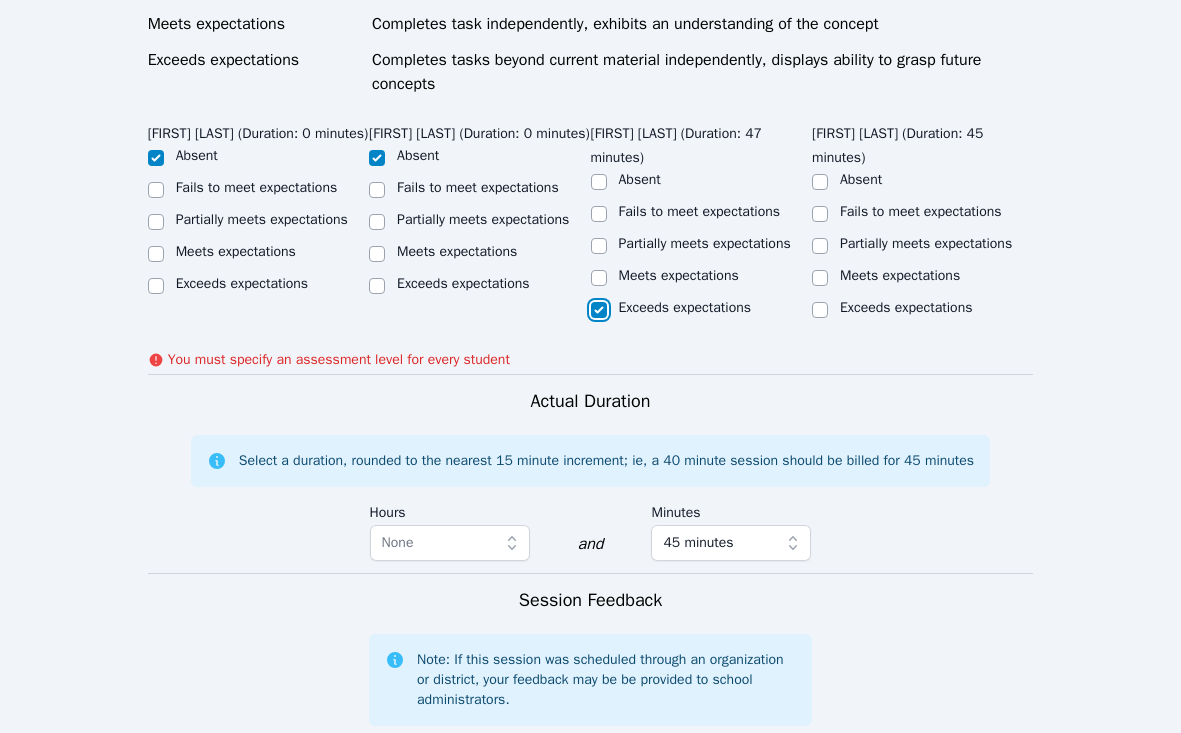 checkbox on "true" 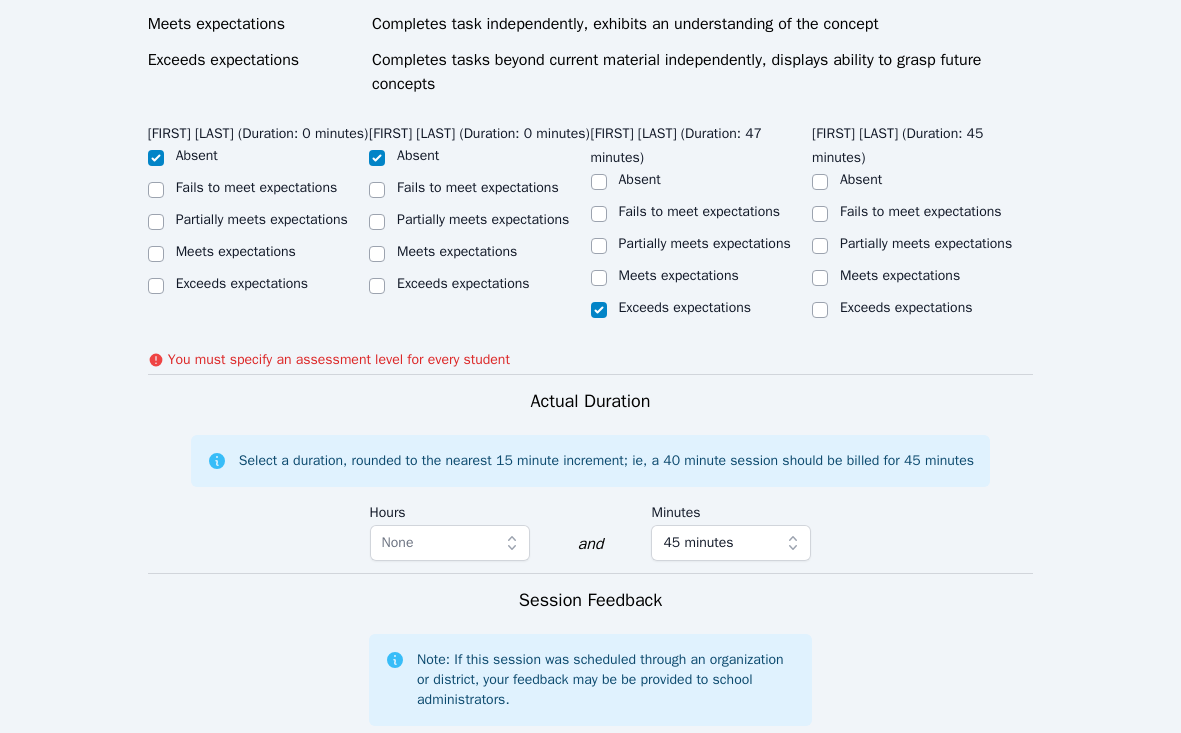 click on "Exceeds expectations" at bounding box center (906, 307) 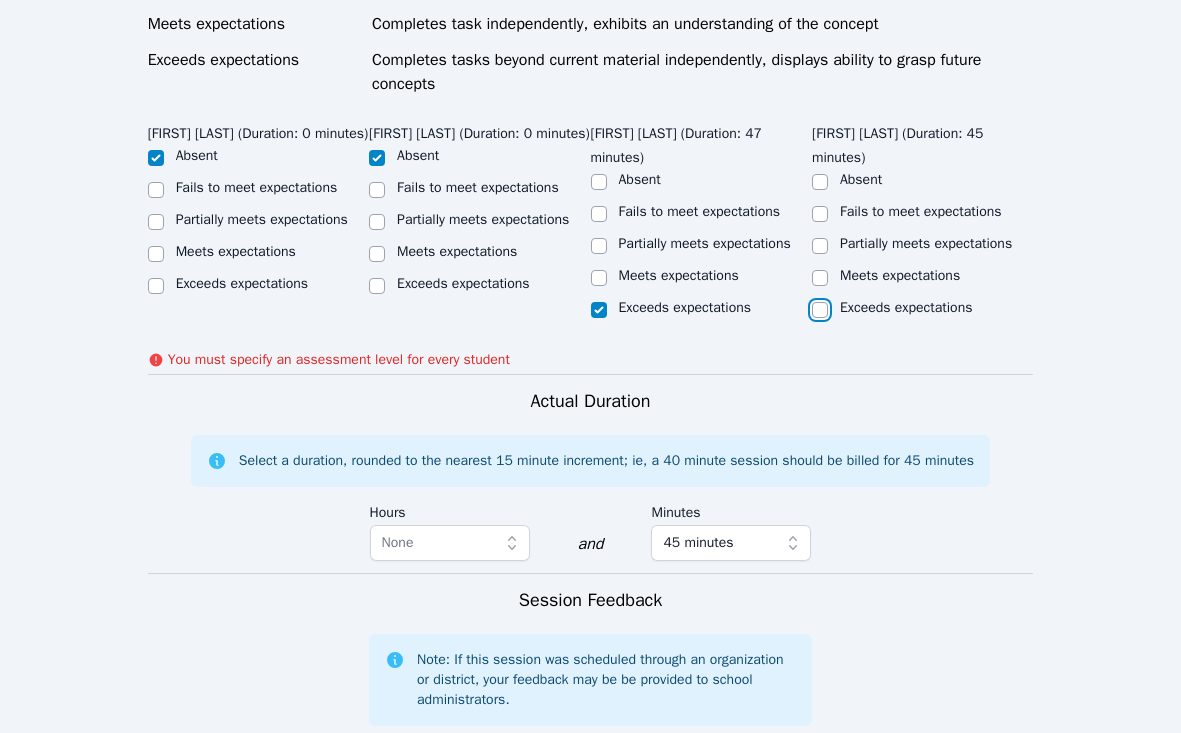 click on "Exceeds expectations" at bounding box center [820, 310] 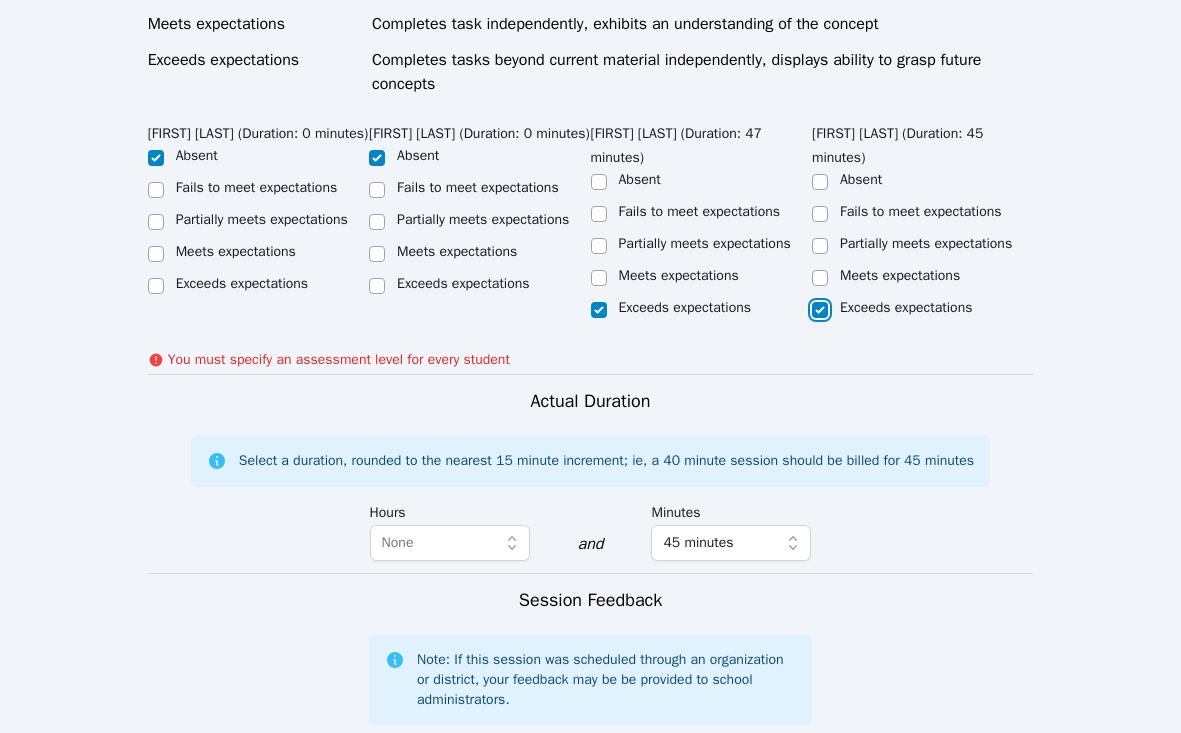 checkbox on "true" 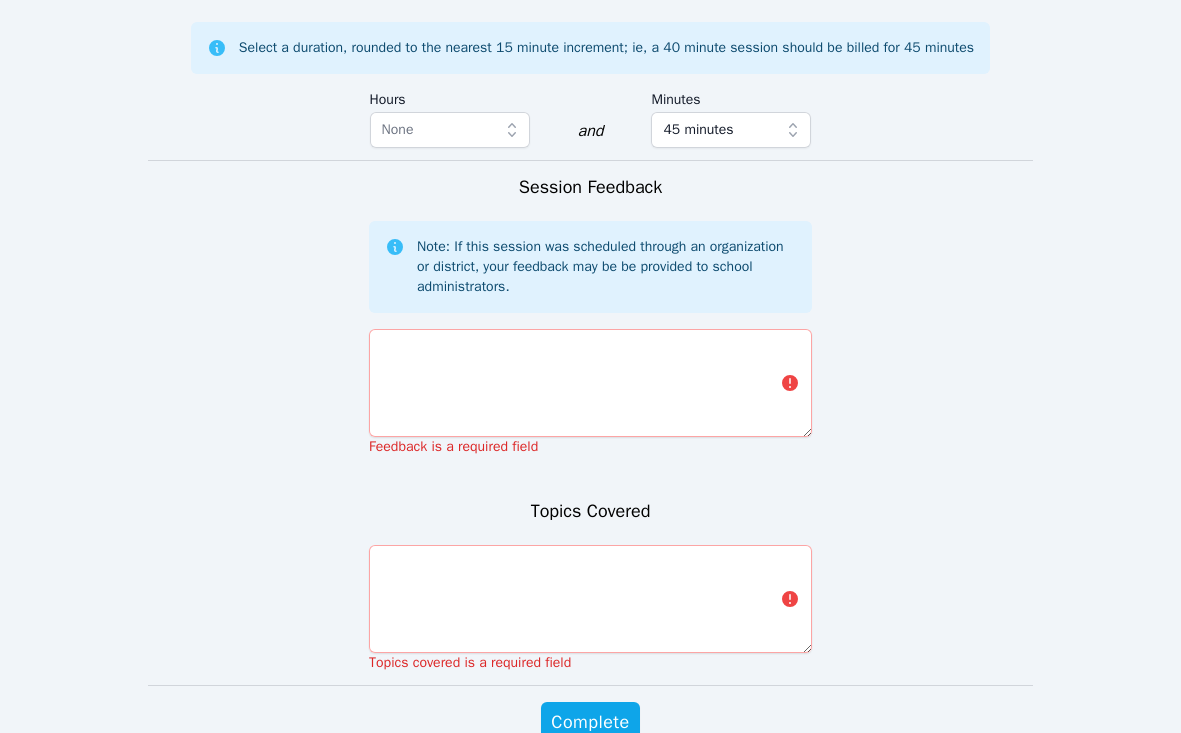 scroll, scrollTop: 1325, scrollLeft: 0, axis: vertical 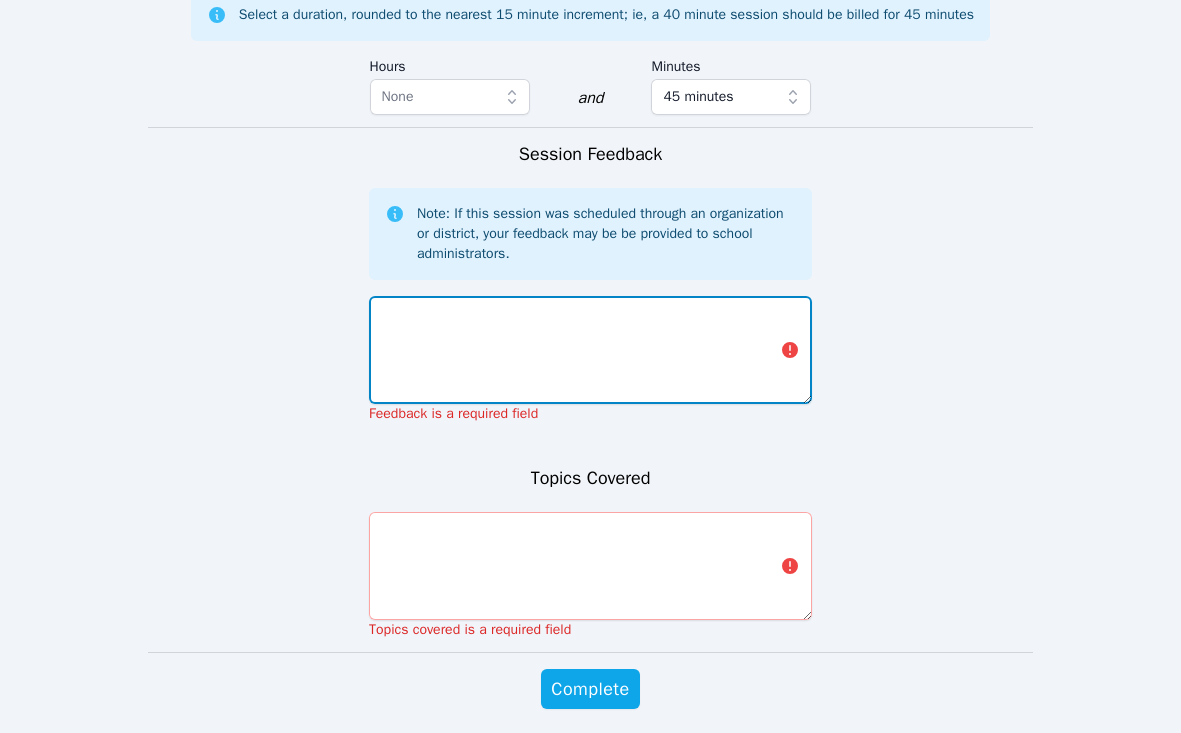 click at bounding box center (590, 350) 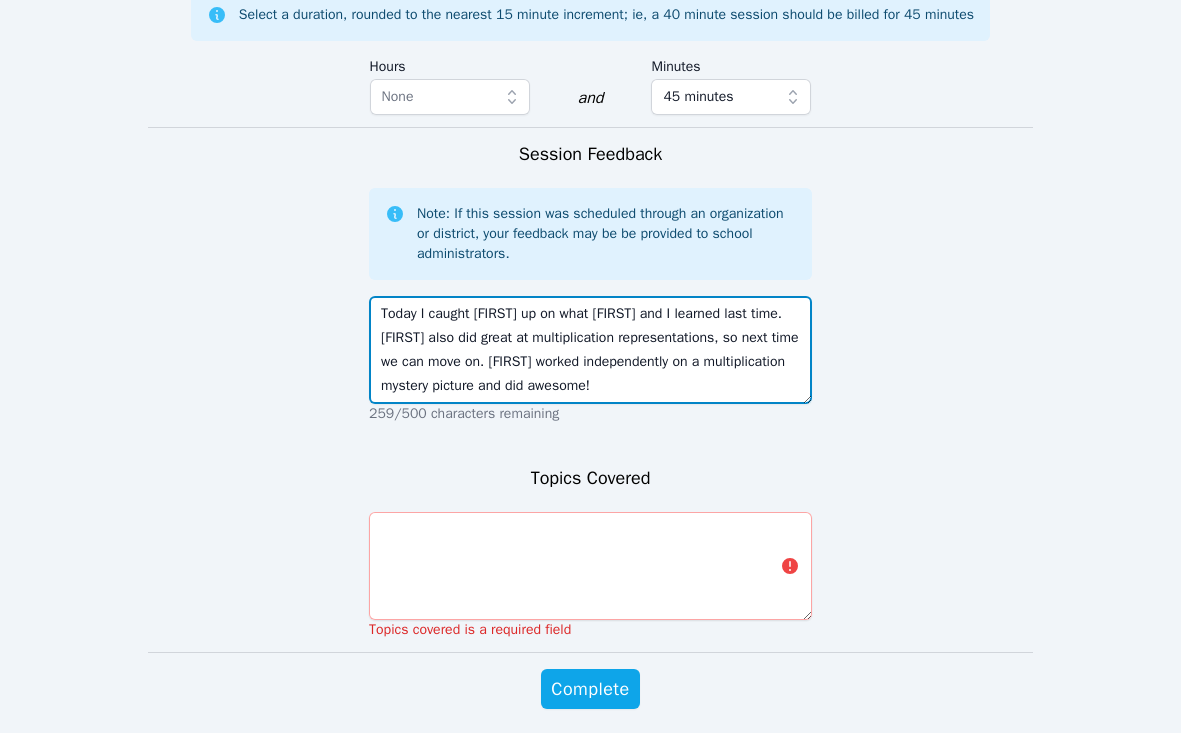 type on "Today I caught [FIRST] up on what [FIRST] and I learned last time. [FIRST] also did great at multiplication representations, so next time we can move on. [FIRST] worked independently on a multiplication mystery picture and did awesome!" 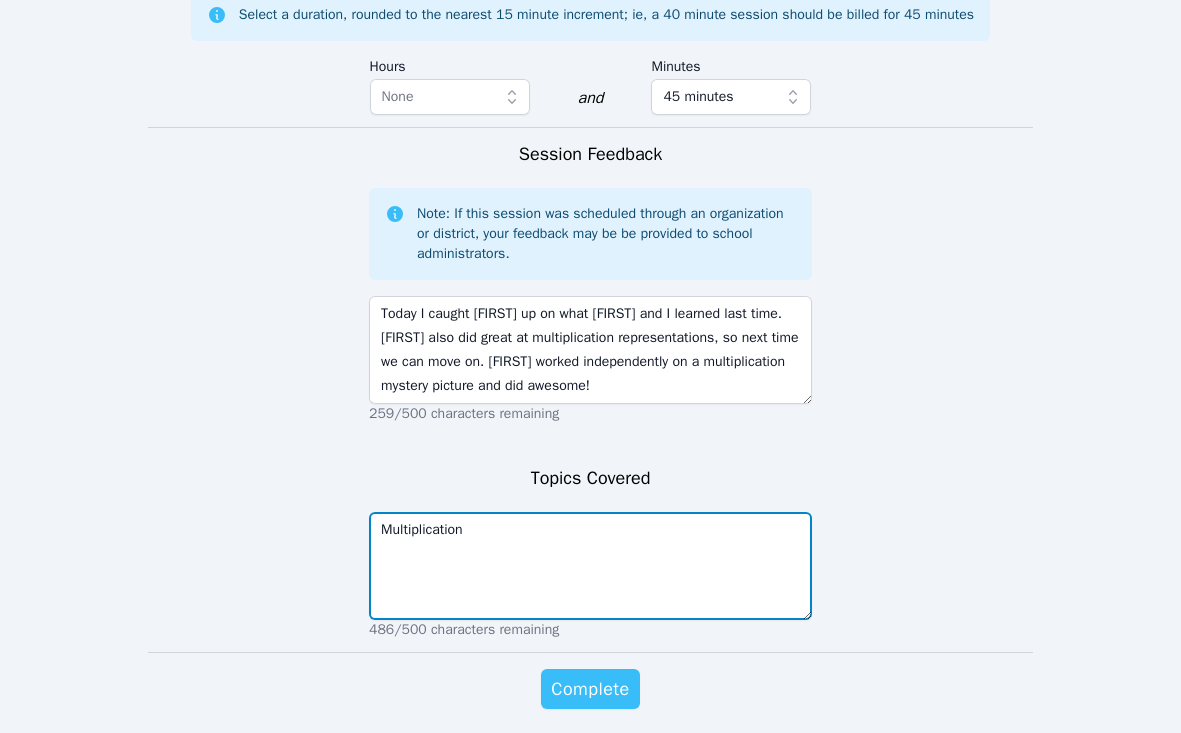 type on "Multiplication" 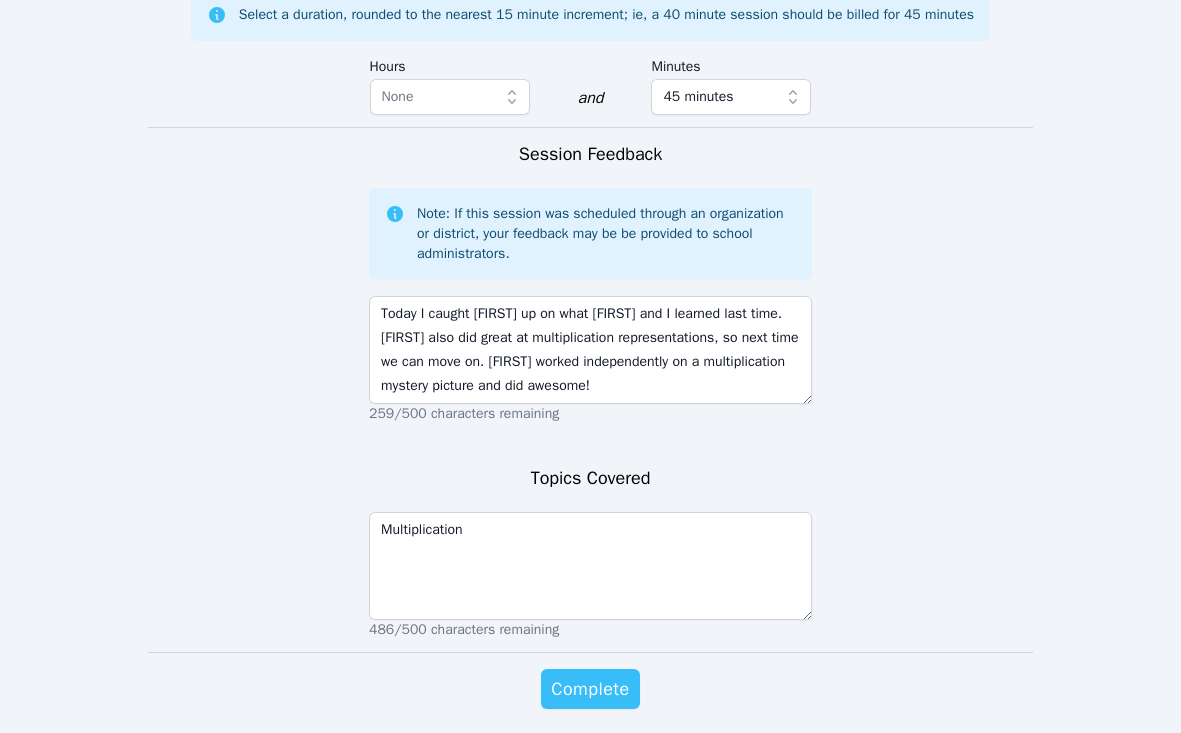 click on "Complete" at bounding box center (590, 689) 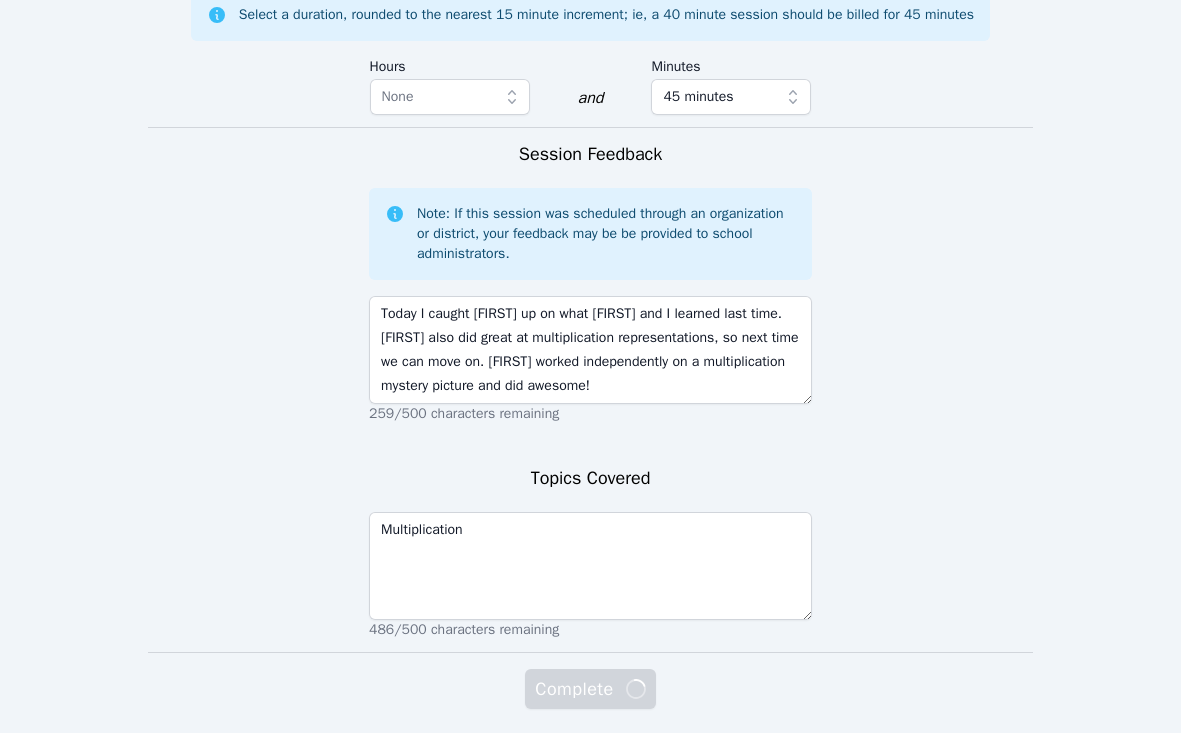 scroll, scrollTop: 0, scrollLeft: 0, axis: both 